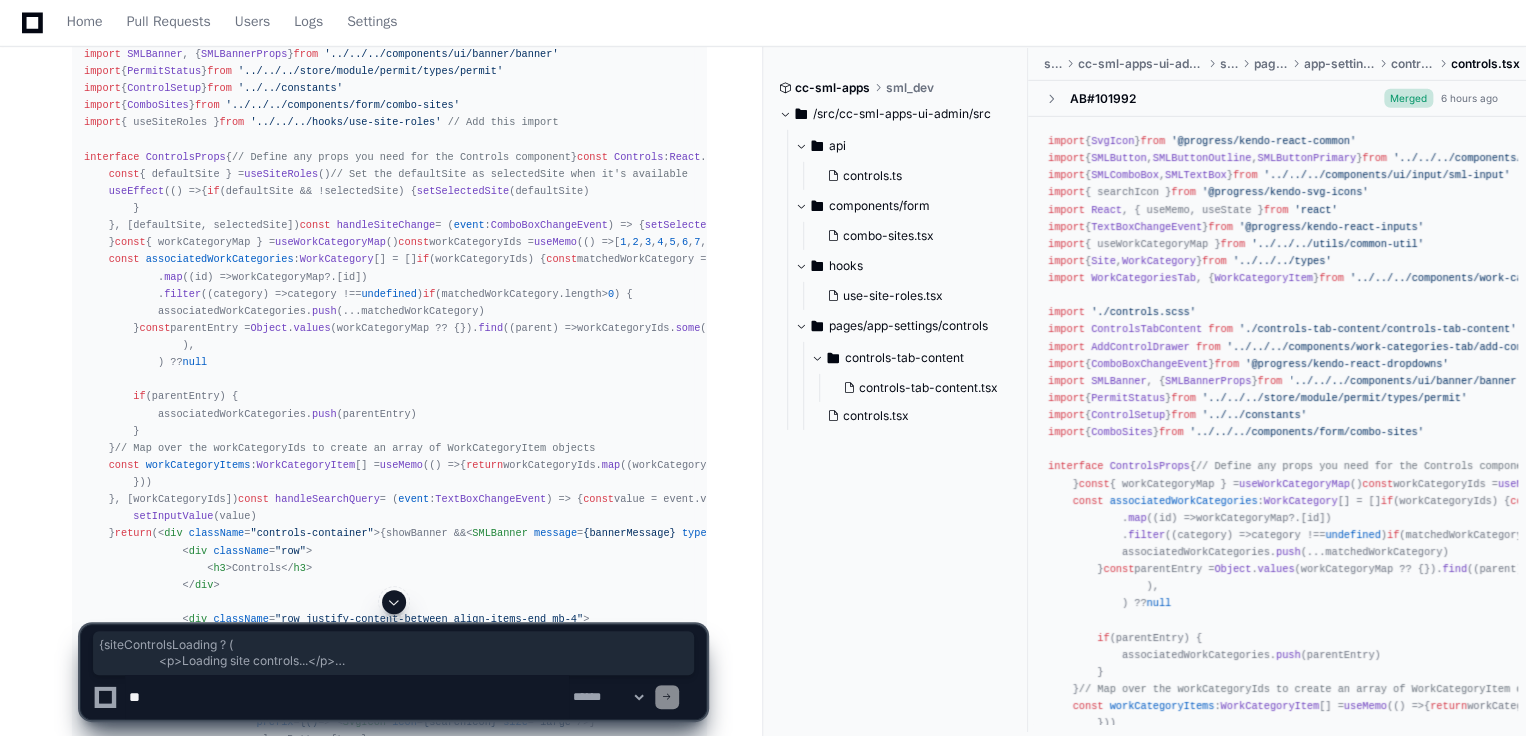 scroll, scrollTop: 14476, scrollLeft: 0, axis: vertical 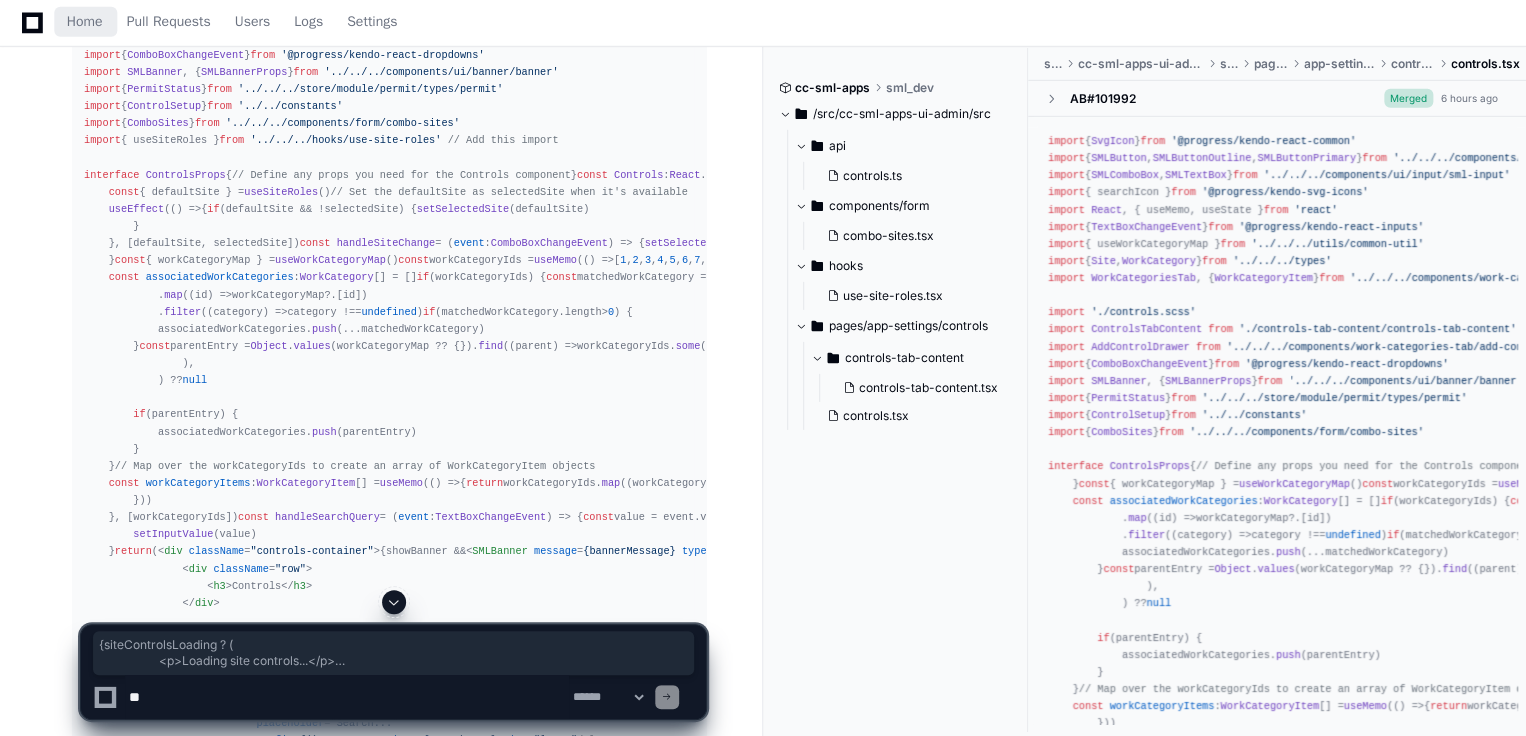 drag, startPoint x: 84, startPoint y: 23, endPoint x: 311, endPoint y: 81, distance: 234.29256 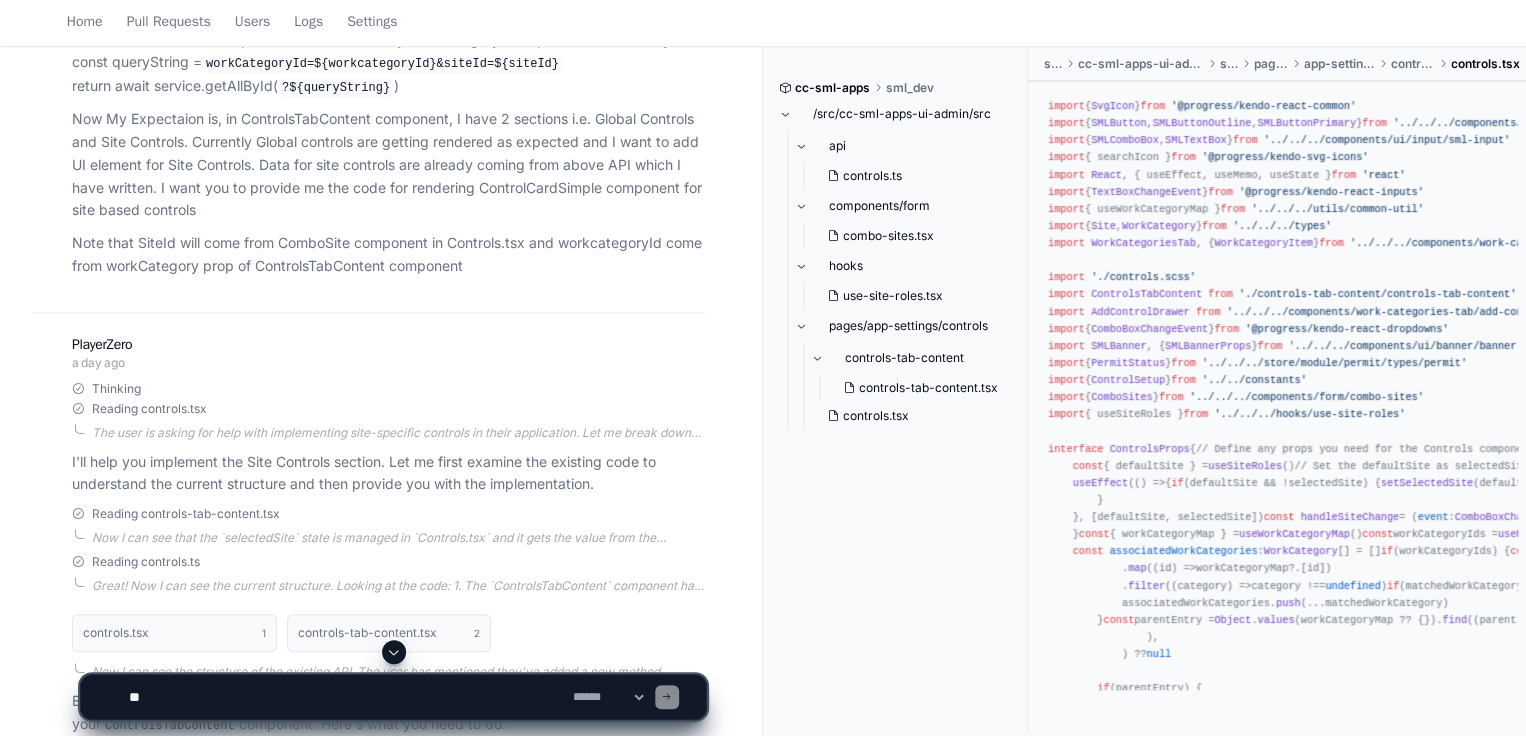 scroll, scrollTop: 0, scrollLeft: 0, axis: both 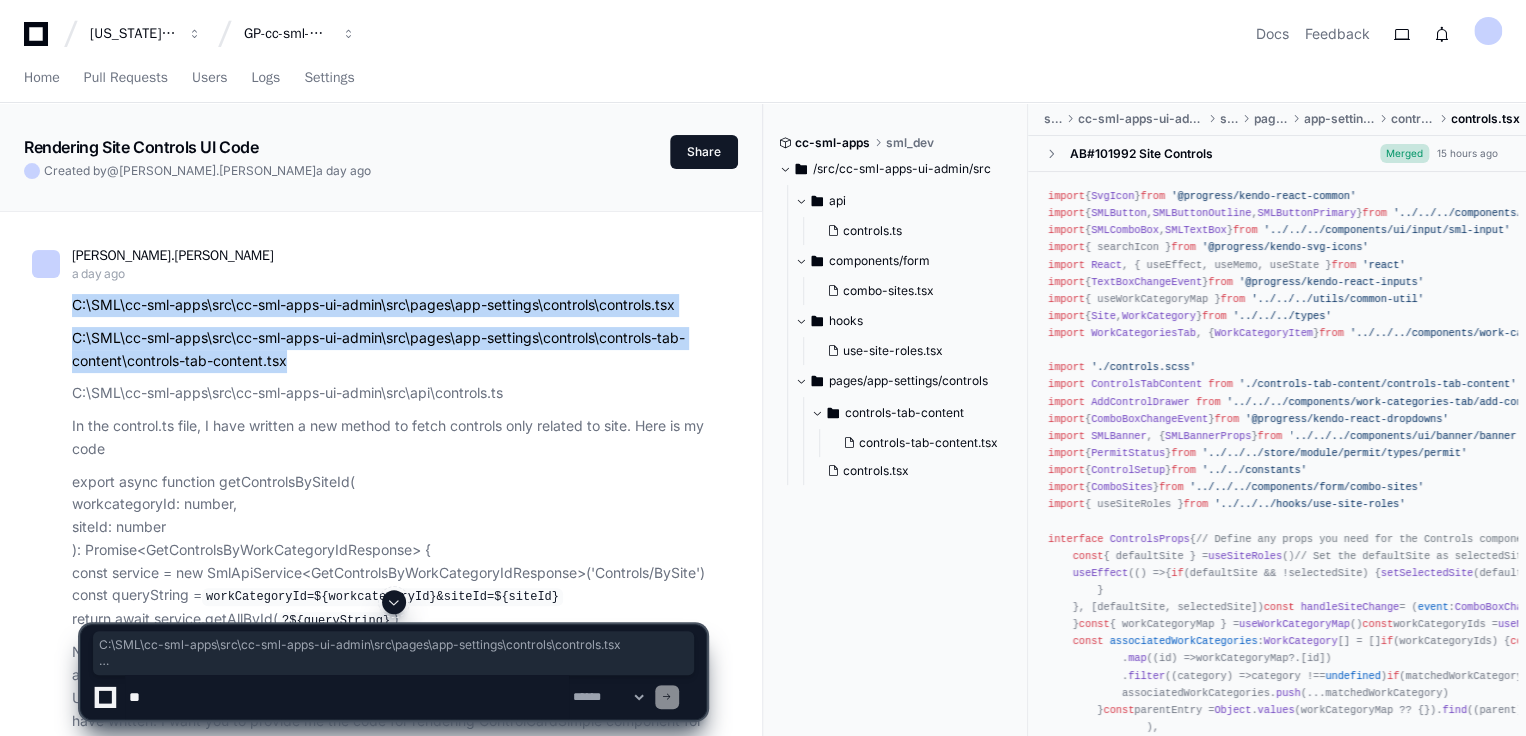 drag, startPoint x: 73, startPoint y: 305, endPoint x: 286, endPoint y: 354, distance: 218.56349 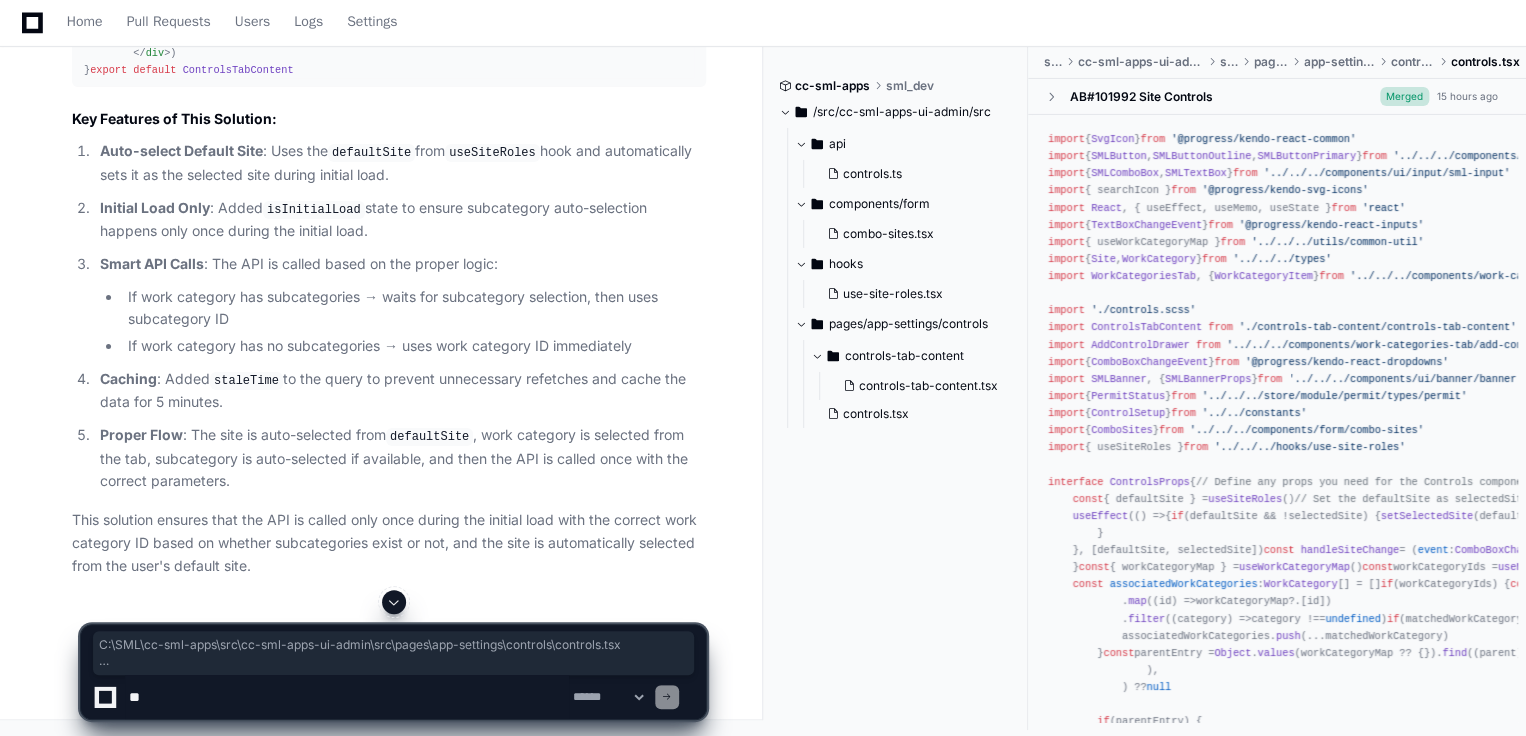 scroll, scrollTop: 24266, scrollLeft: 0, axis: vertical 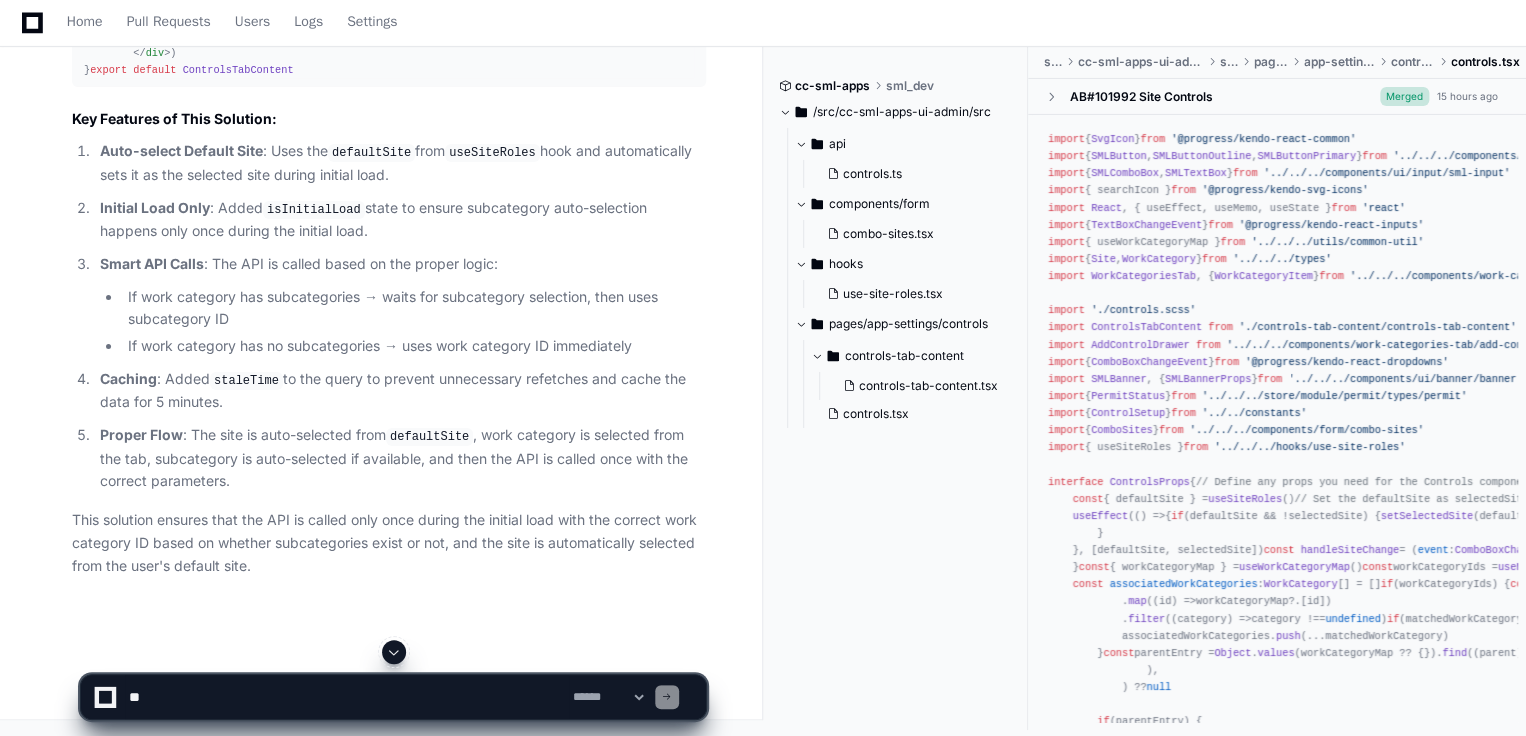 click on "Rendering Site Controls UI Code  Created by  @ dheeraj.sharma  a day ago   Share
dheeraj.sharma a day ago C:\SML\cc-sml-apps\src\cc-sml-apps-ui-admin\src\pages\app-settings\controls\controls.tsx
C:\SML\cc-sml-apps\src\cc-sml-apps-ui-admin\src\pages\app-settings\controls\controls-tab-content\controls-tab-content.tsx
C:\SML\cc-sml-apps\src\cc-sml-apps-ui-admin\src\api\controls.ts
In the control.ts file, I have written a new method to fetch controls only related to site. Here is my code
export async function getControlsBySiteId(
workcategoryId: number,
siteId: number
): Promise<GetControlsByWorkCategoryIdResponse > {
const service = new SmlApiService<GetControlsByWorkCategoryIdResponse>('Controls/BySite')
const queryString =  workCategoryId=${workcategoryId}&siteId=${siteId}
return await service.getAllById( ?${queryString} )
Note that SiteId will come from ComboSite component in Controls.tsx and workcategoryId come from workCategory prop of ControlsTabContent component" 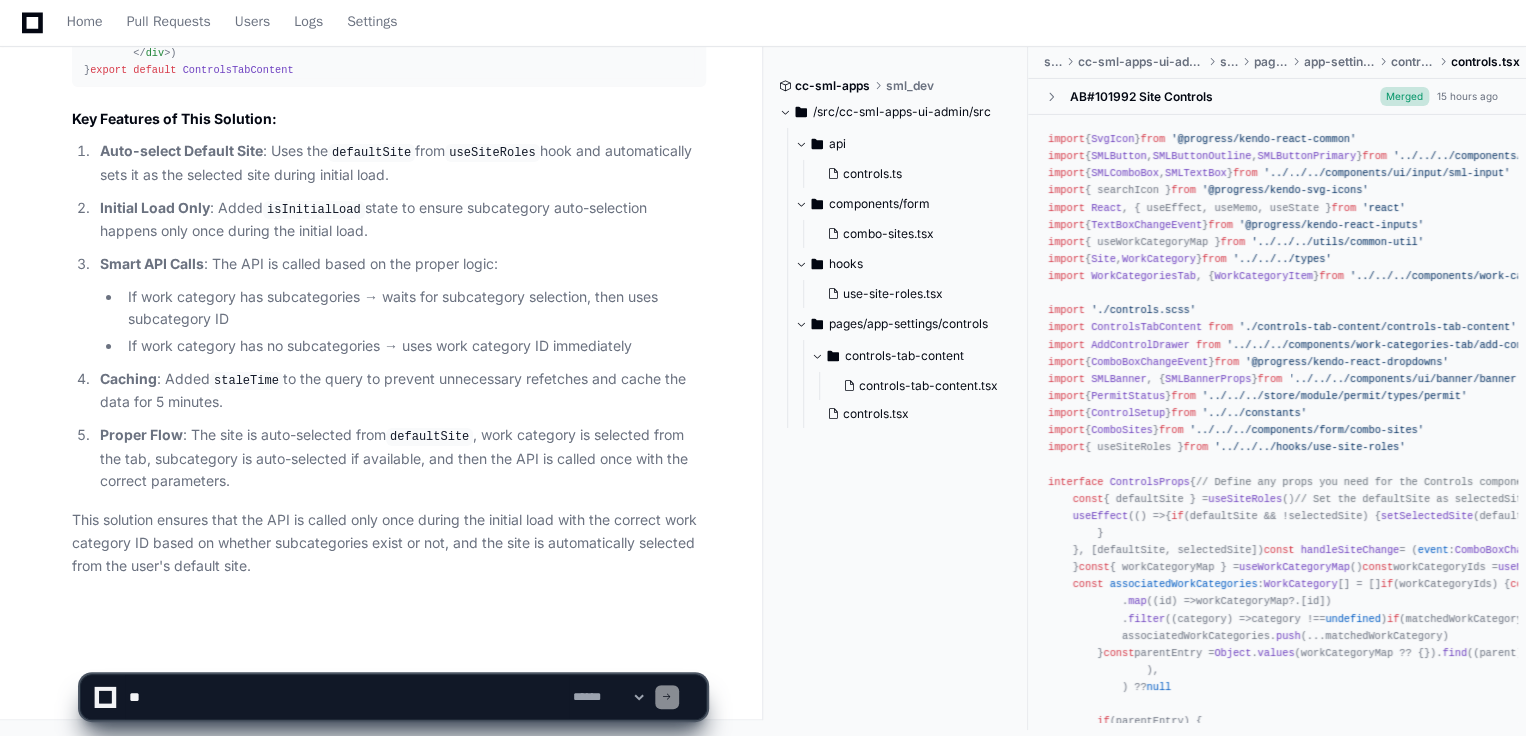 click 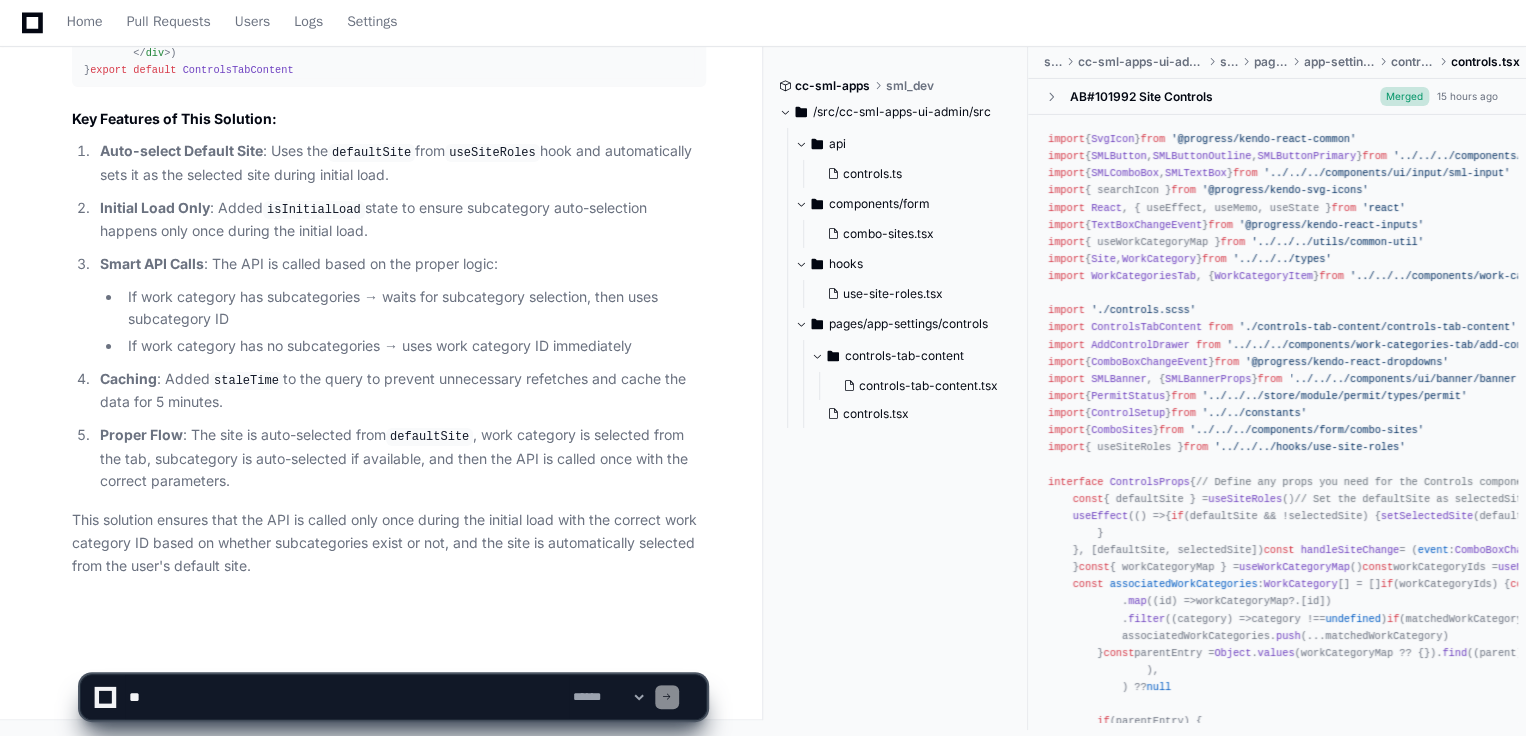 paste on "**********" 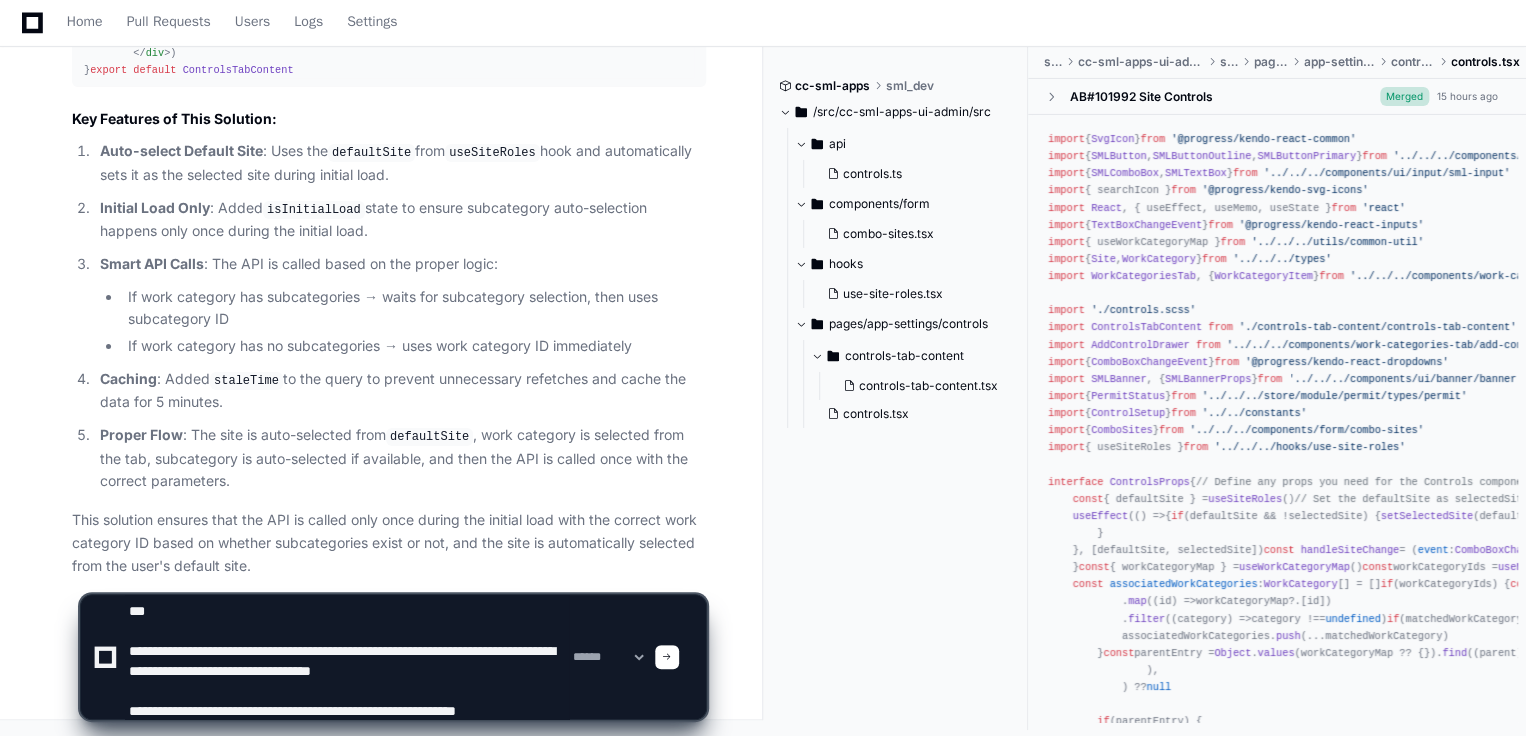 scroll, scrollTop: 46, scrollLeft: 0, axis: vertical 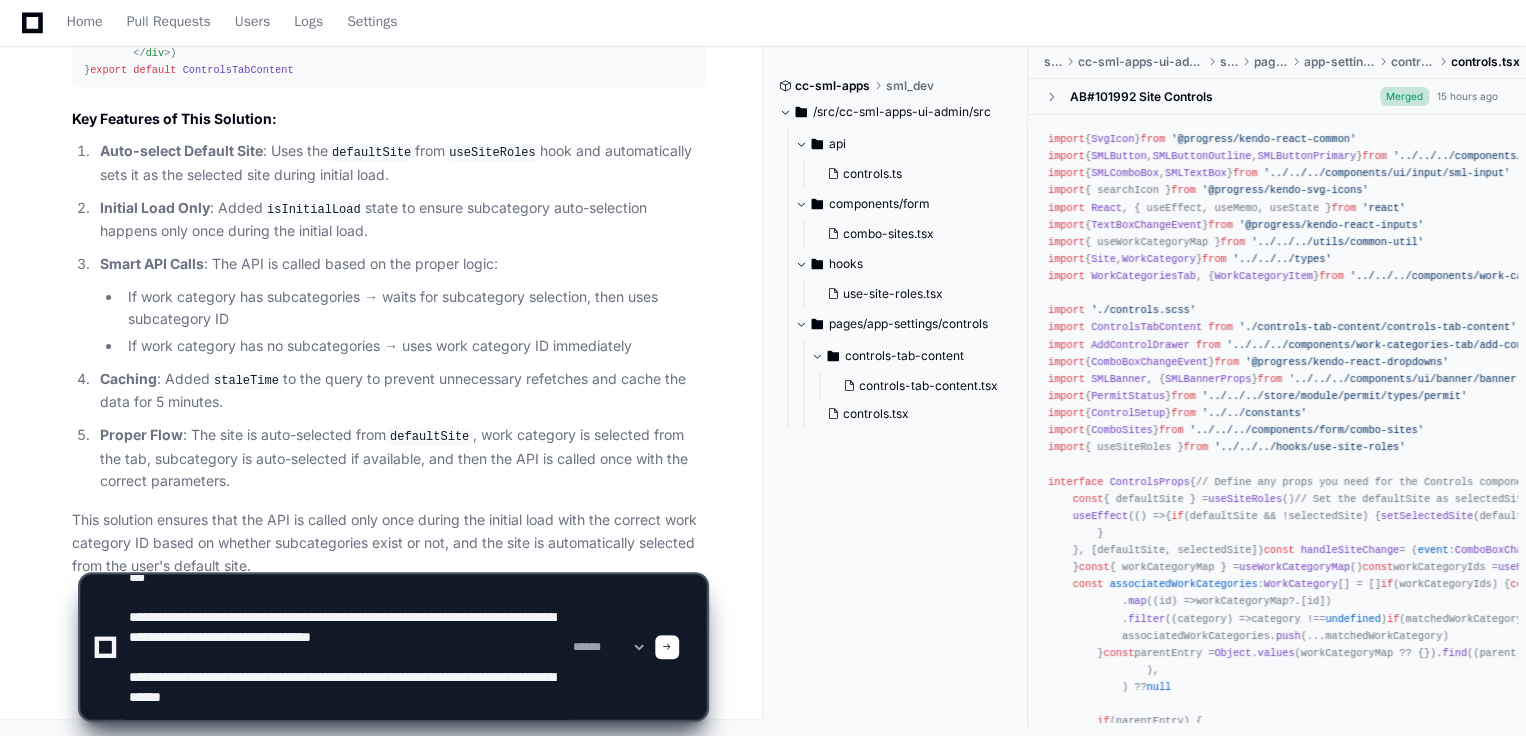 paste on "**********" 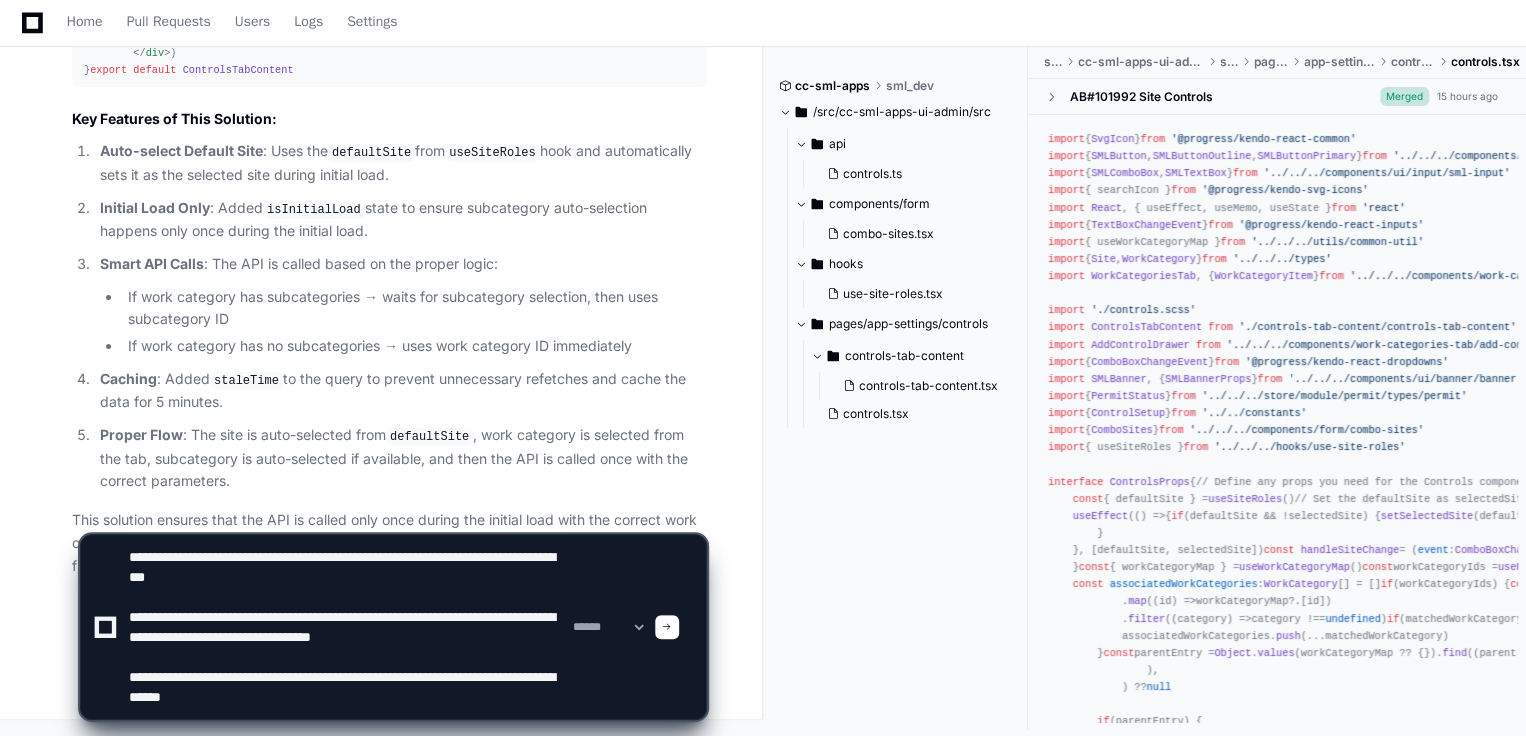 scroll, scrollTop: 60, scrollLeft: 0, axis: vertical 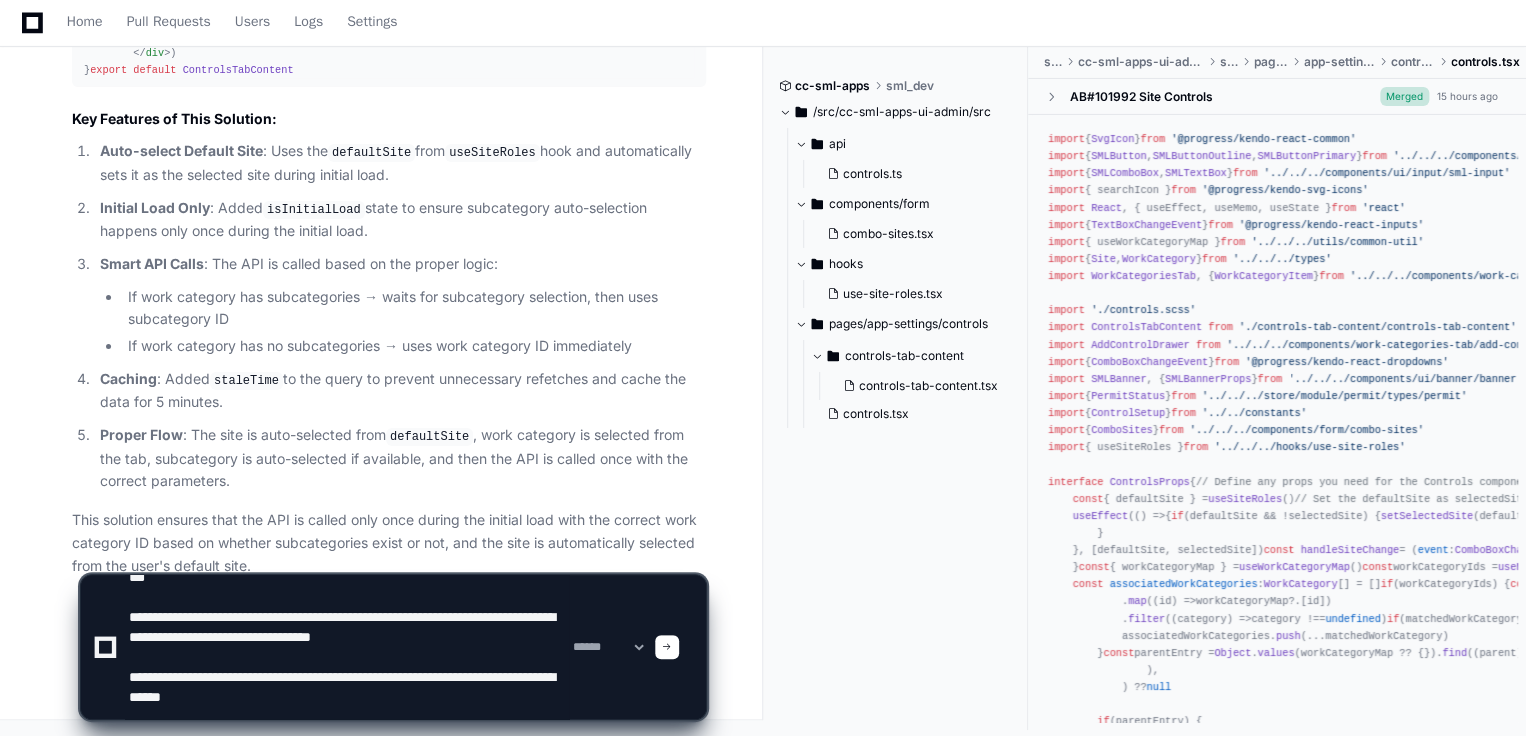 click 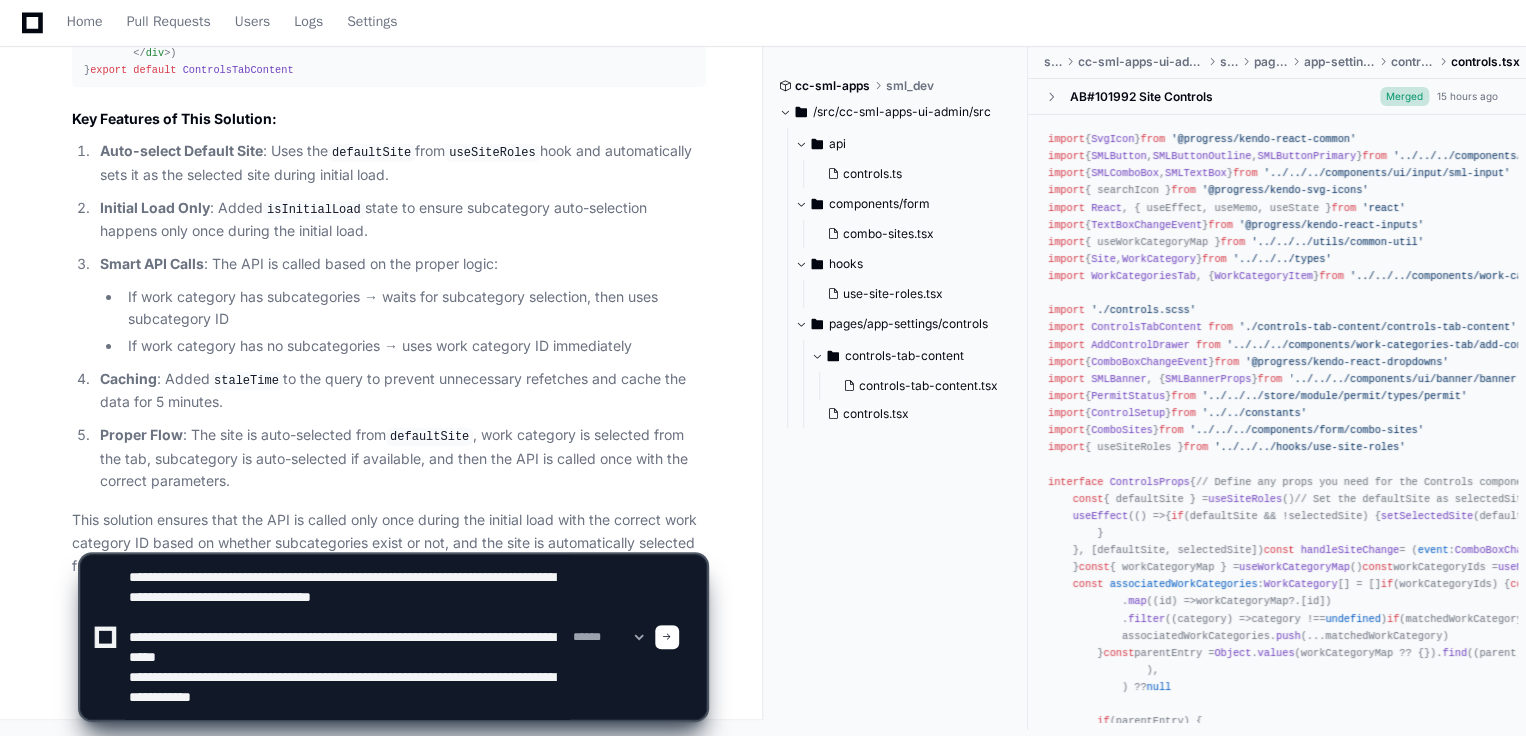 type on "**********" 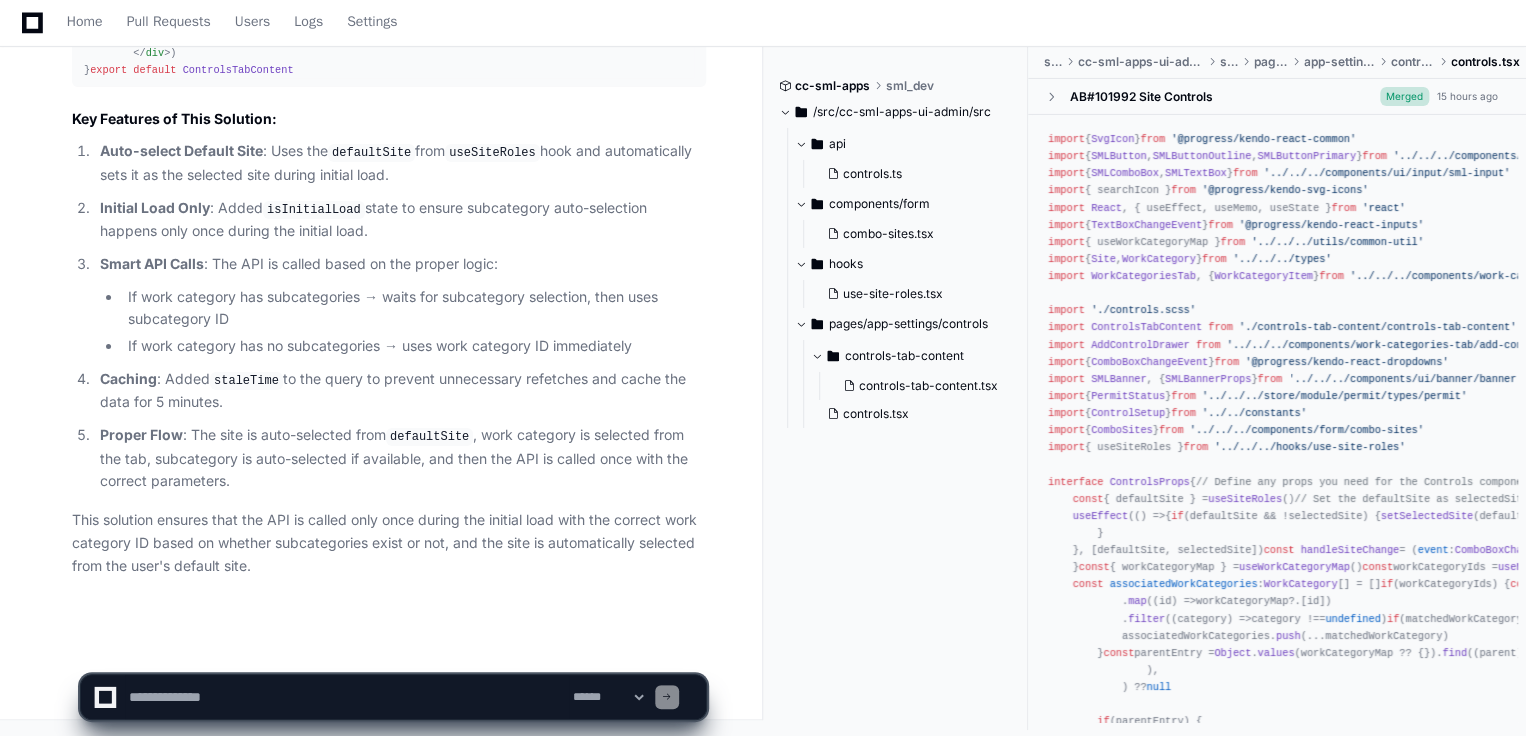 scroll, scrollTop: 0, scrollLeft: 0, axis: both 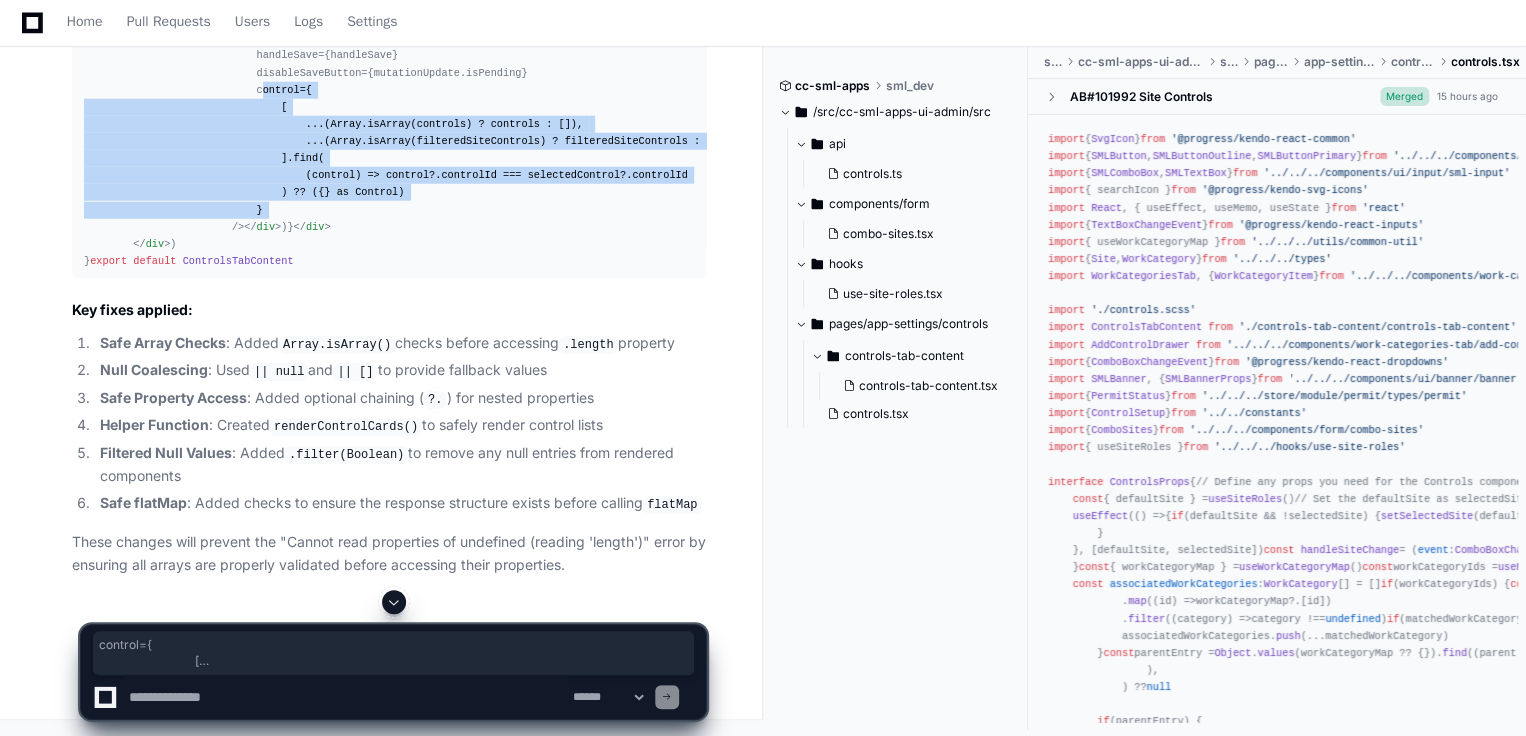 drag, startPoint x: 241, startPoint y: 263, endPoint x: 270, endPoint y: 373, distance: 113.758514 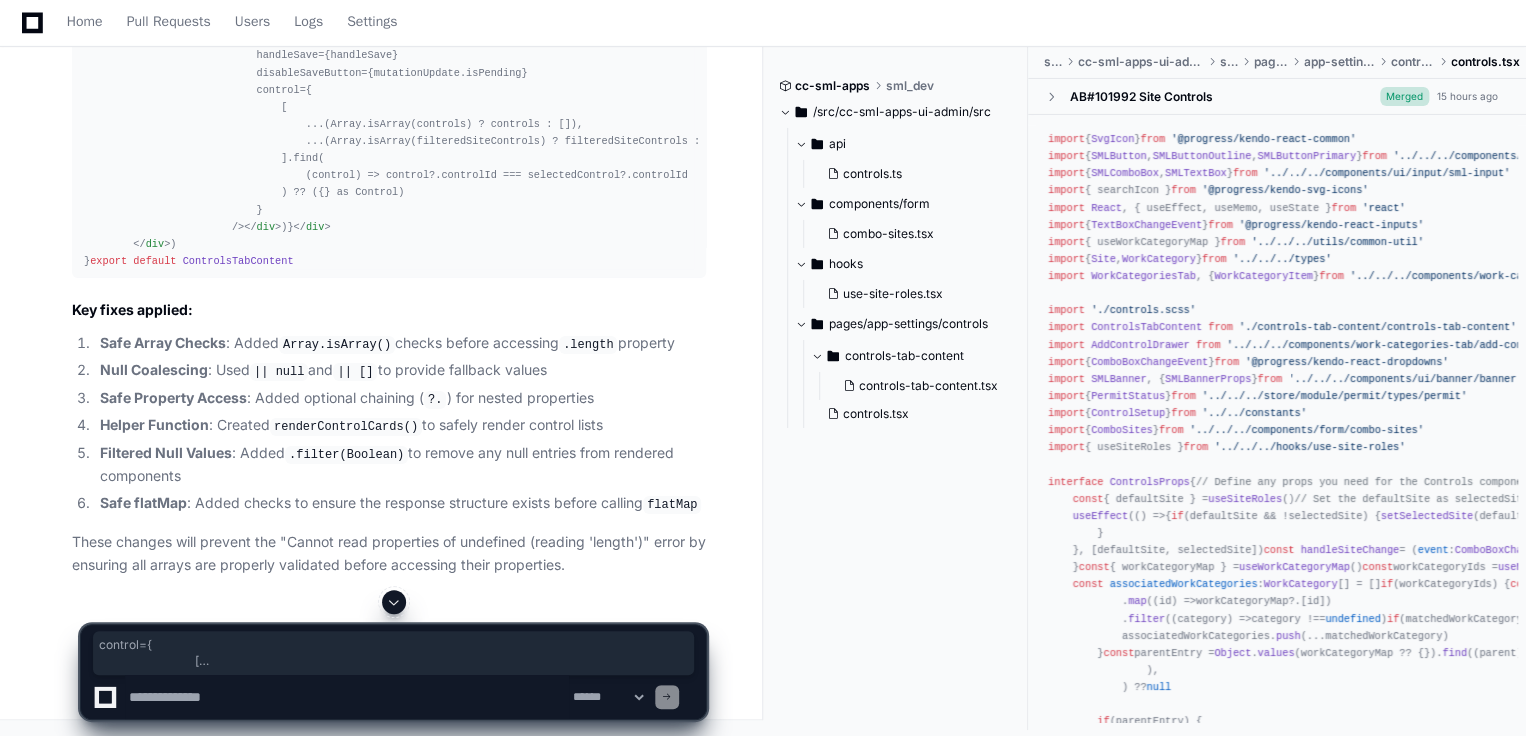 scroll, scrollTop: 37704, scrollLeft: 0, axis: vertical 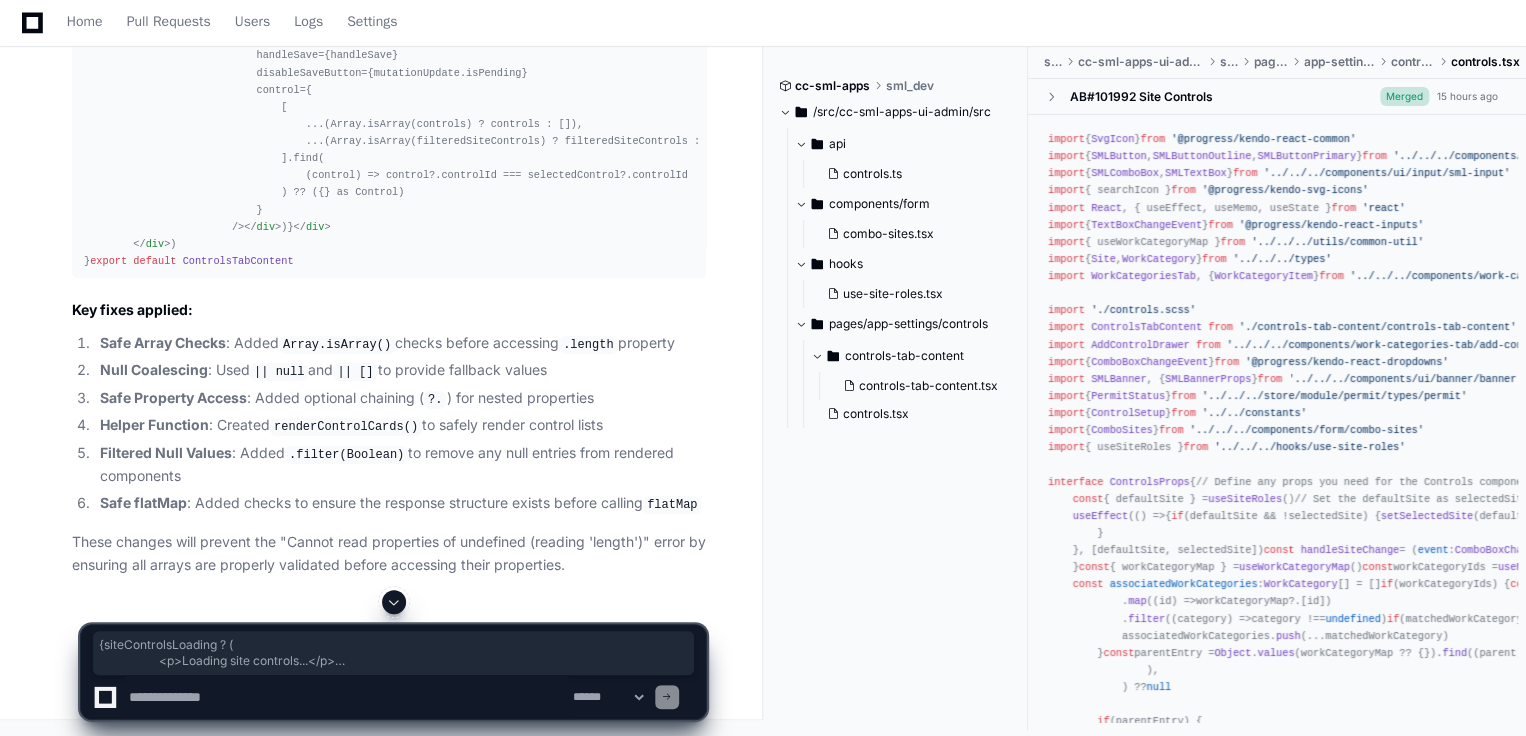 click on "< div   className = "controls-wrapper row" >
< div   className = "col-6" >
{matchedWorkCategorySubCategory &&
Array.isArray(matchedWorkCategorySubCategory) &&
matchedWorkCategorySubCategory.length > 0 ? (
< div   className = "subcategory-dropdown" >
< SMLComboBox
label = "Select Subcategory"
data = {matchedWorkCategorySubCategory}
disabled = {matchedWorkCategorySubCategory.length  ===  0}
dataItemKey = "workCategoryId"
textField = "name"
value = {selectedSubcategory}
placeholder = "Select A Subcategory"
onChange = {(e:   ComboBoxChangeEvent ) =>  {
const subcategory =
matchedWorkCategorySubCategory.find(
(category) => category.workCategoryId === e.value?.workCategoryId,
) ?? null
setSelectedSubcategory(subcategory)
}}
/>
</ div >
) : null}
{/* Global Controls Section */}
< label   style = {{   paddingBottom:  ' 10px ' }}>" 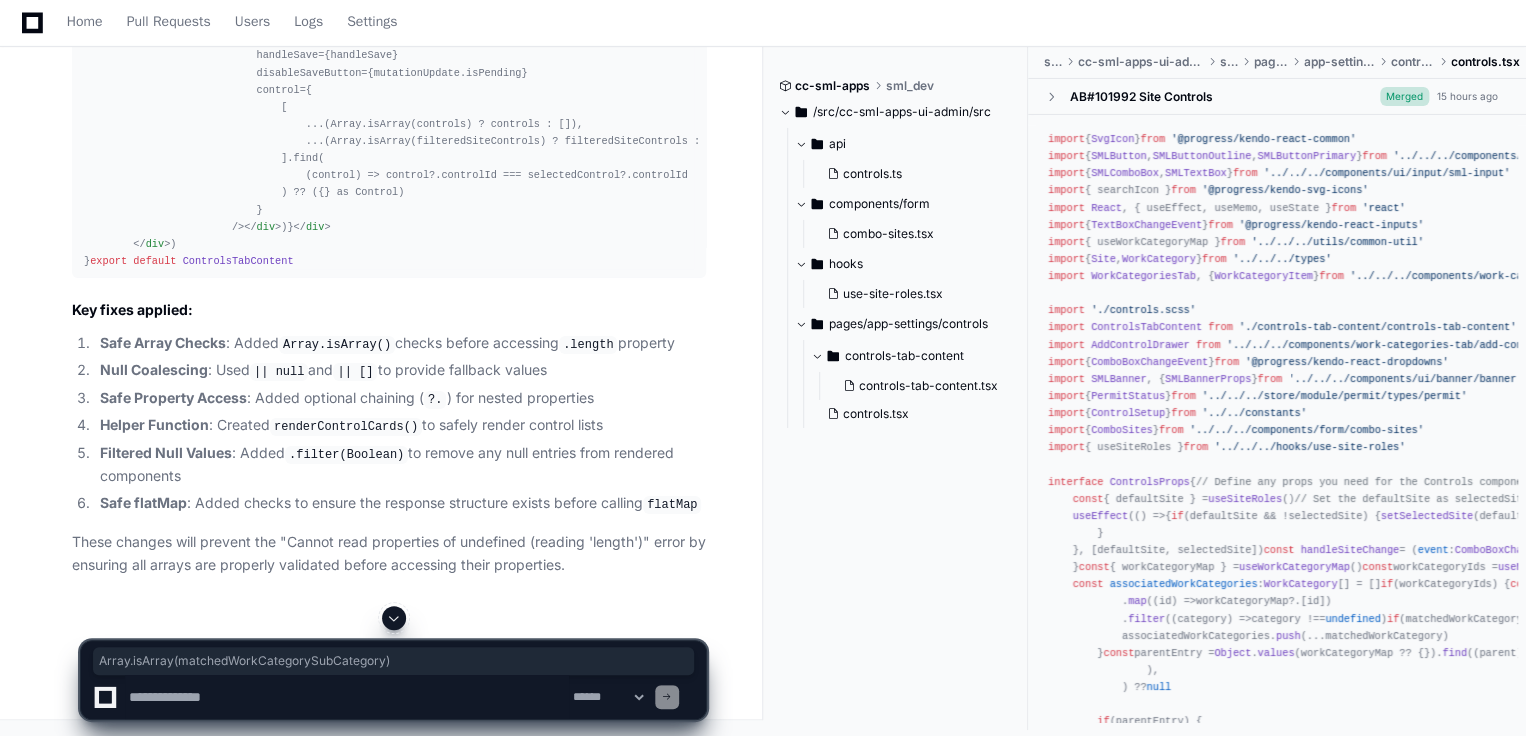 drag, startPoint x: 212, startPoint y: 431, endPoint x: 465, endPoint y: 432, distance: 253.00198 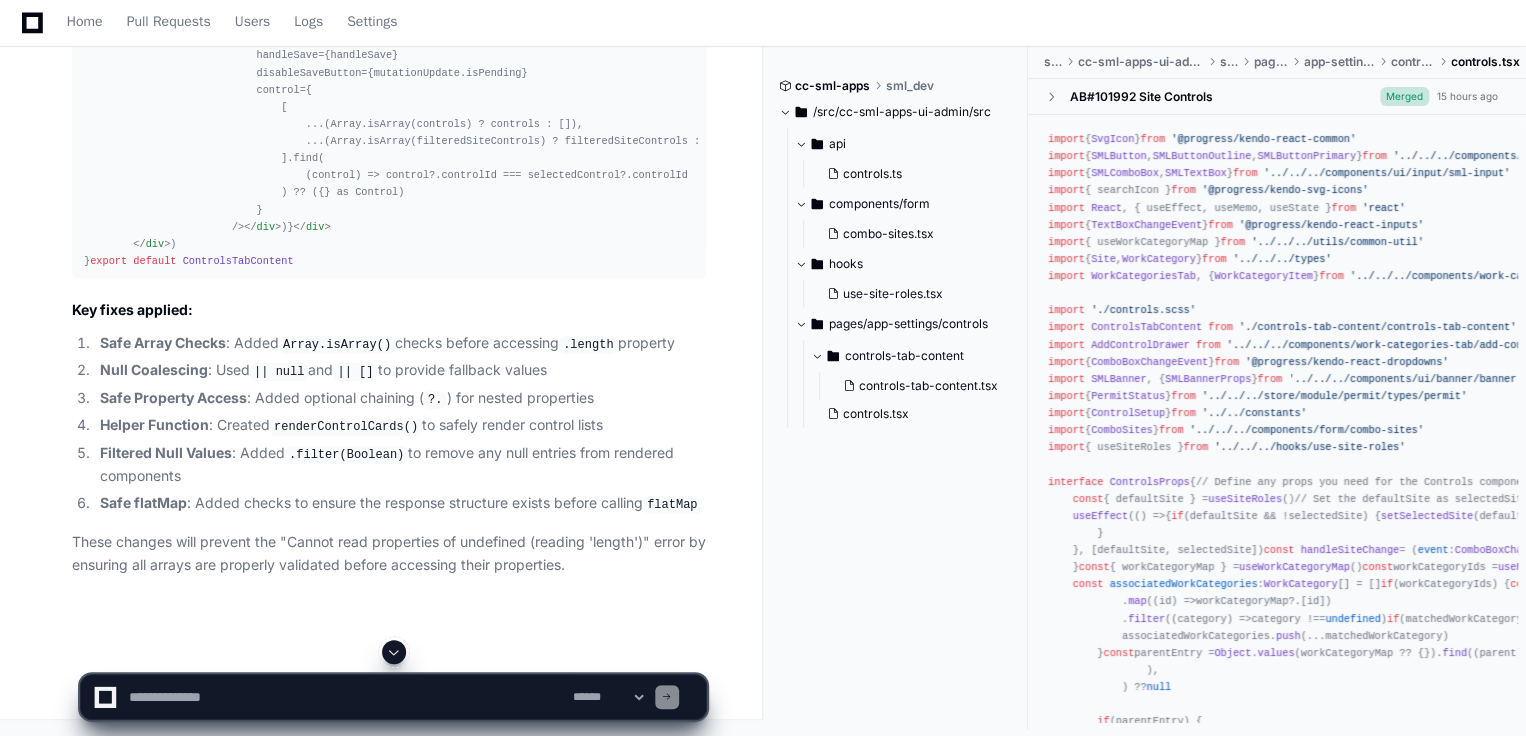 scroll, scrollTop: 25704, scrollLeft: 0, axis: vertical 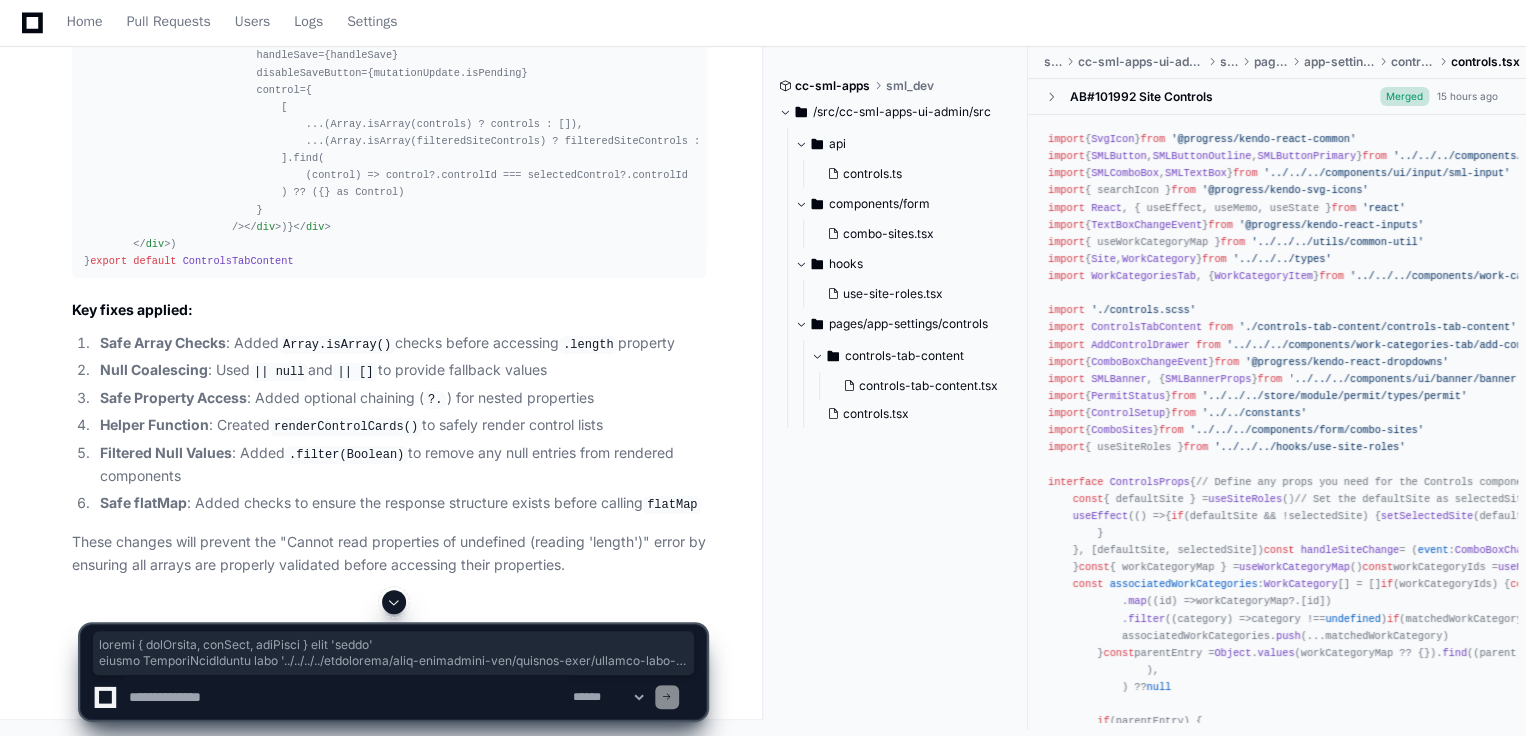 copy on "import  { useEffect, useMemo, useState }  from   'react'
import   ControlCardSimple   from   '../../../../components/work-categories-tab/control-card/control-card-simple'
import  {  WorkCategoryItem  }  from   '../../../../components/work-categories-tab/work-categories-tab'
import  {  Control ,  WorkCategory ,  Site  }  from   '../../../../types'
import  {  SMLComboBox  }  from   '../../../../components/ui/input/sml-input'
import  {  ComboBoxChangeEvent  }  from   '@progress/kendo-react-dropdowns'
import  { useMutation, useQuery, useQueryClient }  from   '@tanstack/react-query'
import  { updateControl, upsertControl, getControlsBySiteId }  from   '../../../../api/controls'
import  {  ControlSetup  }  from   '../../../constants'
import  {  ControlForm  }  from   '../../../../components/work-categories-tab/control-form/control-form'
import   './controls-tab-content.scss'
interface   ControlsTabContentProps  {
controls ?:  Control [] |  undefined
workCategory ?:  WorkCategoryItem
..." 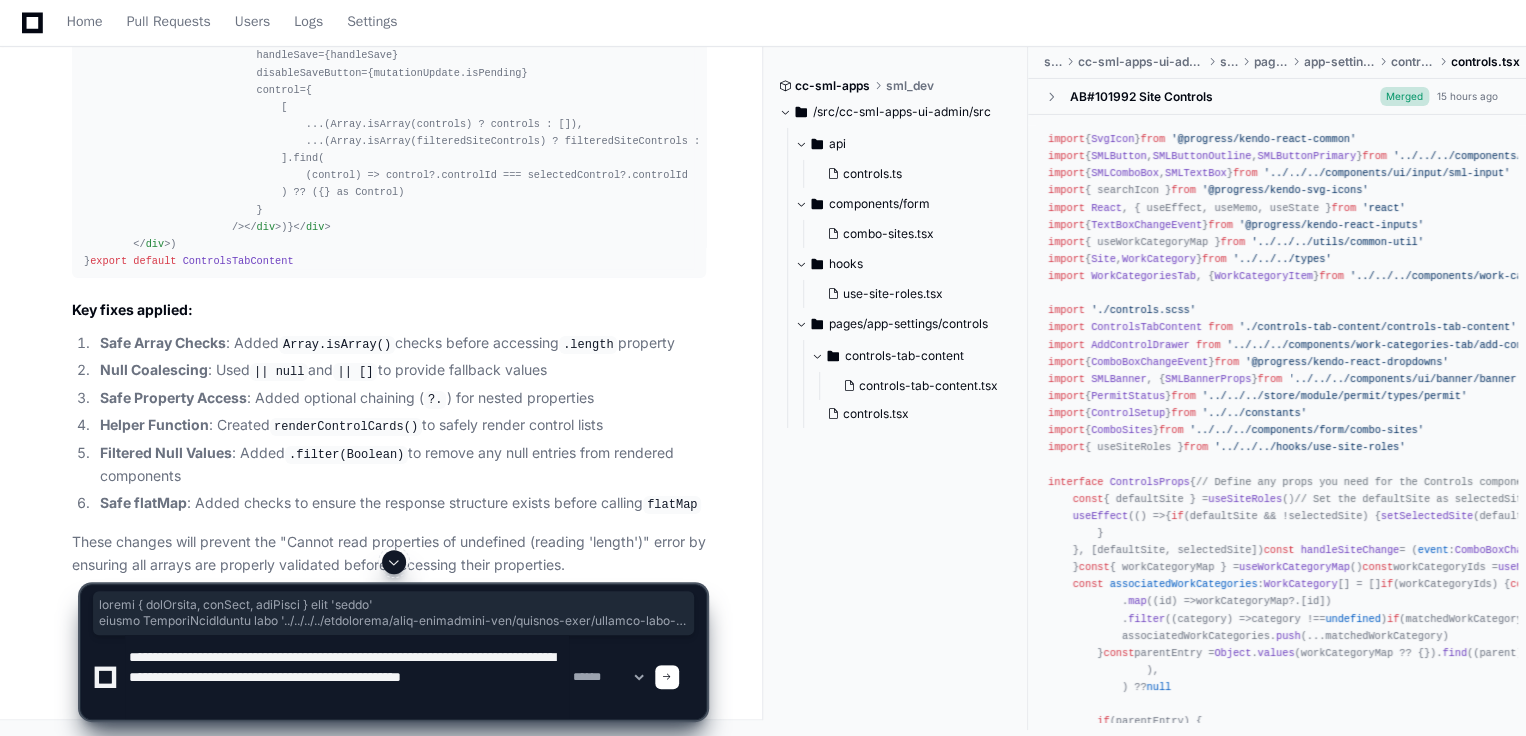 scroll, scrollTop: 26, scrollLeft: 0, axis: vertical 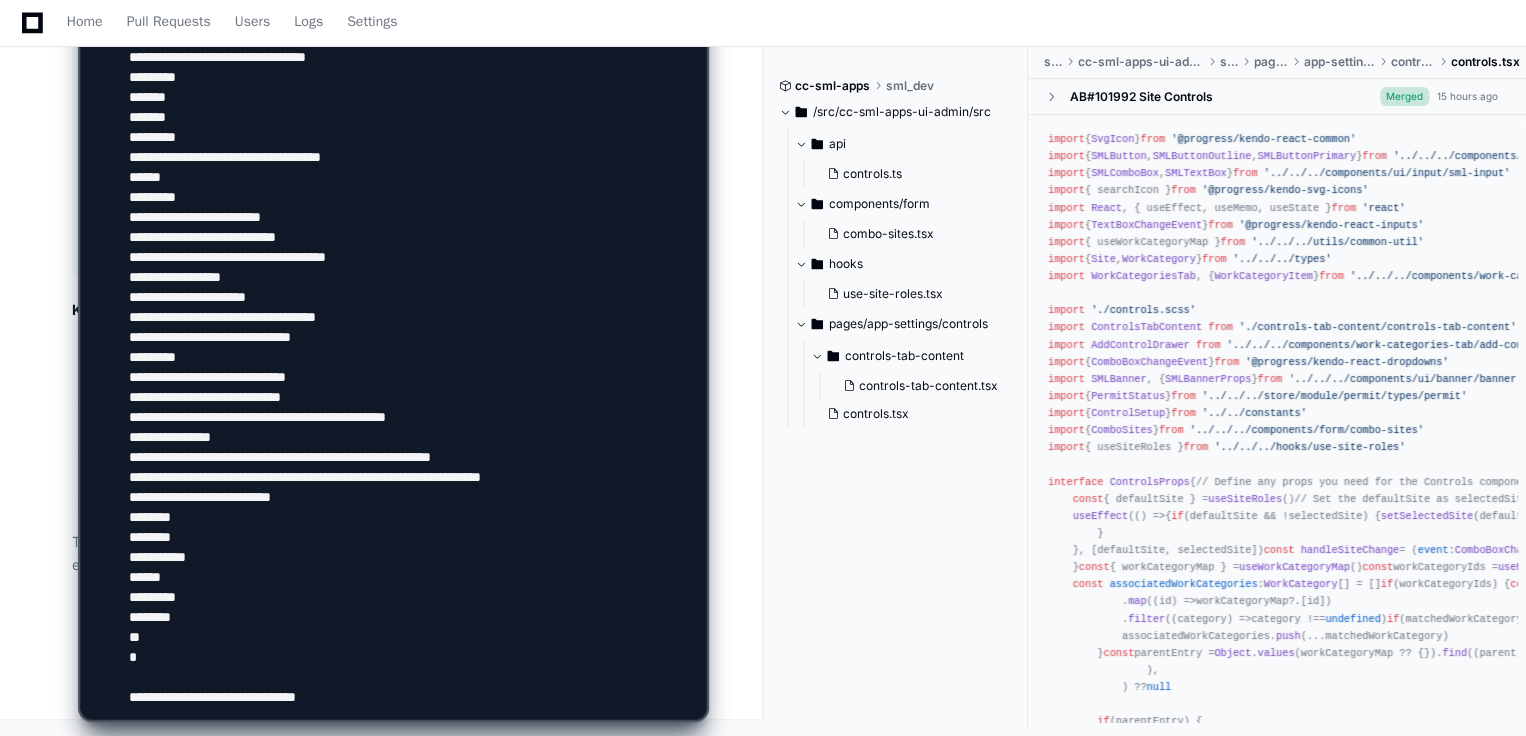 type 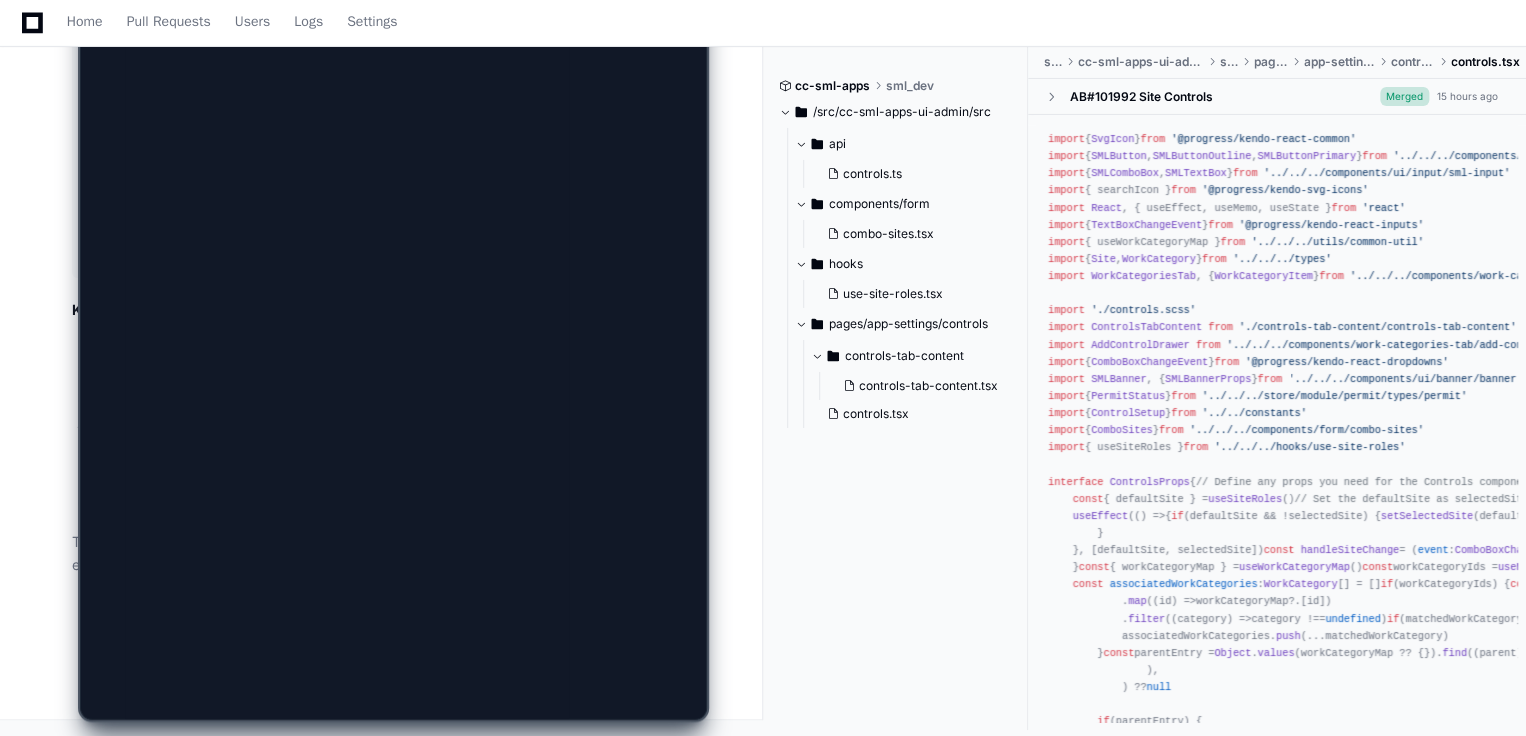 scroll, scrollTop: 0, scrollLeft: 0, axis: both 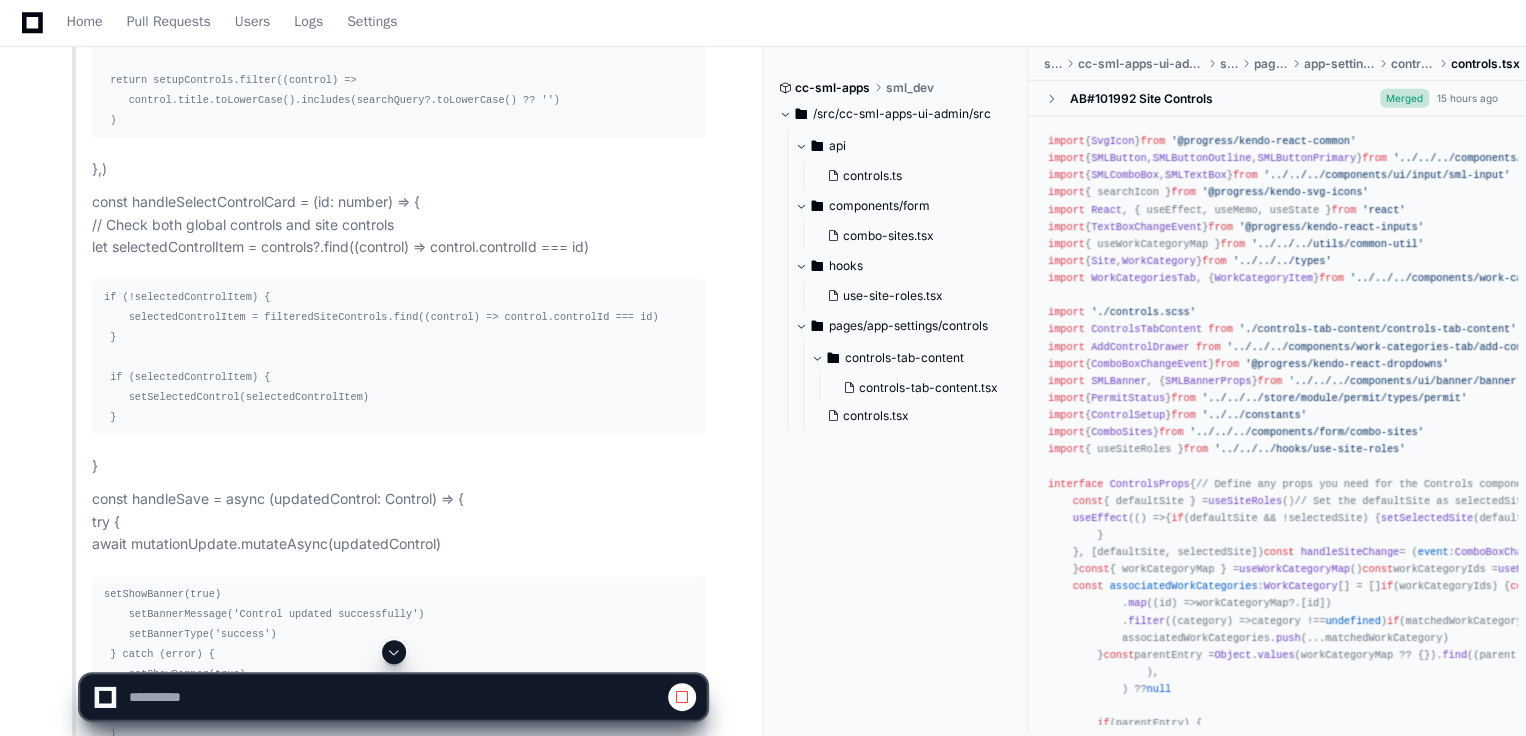click 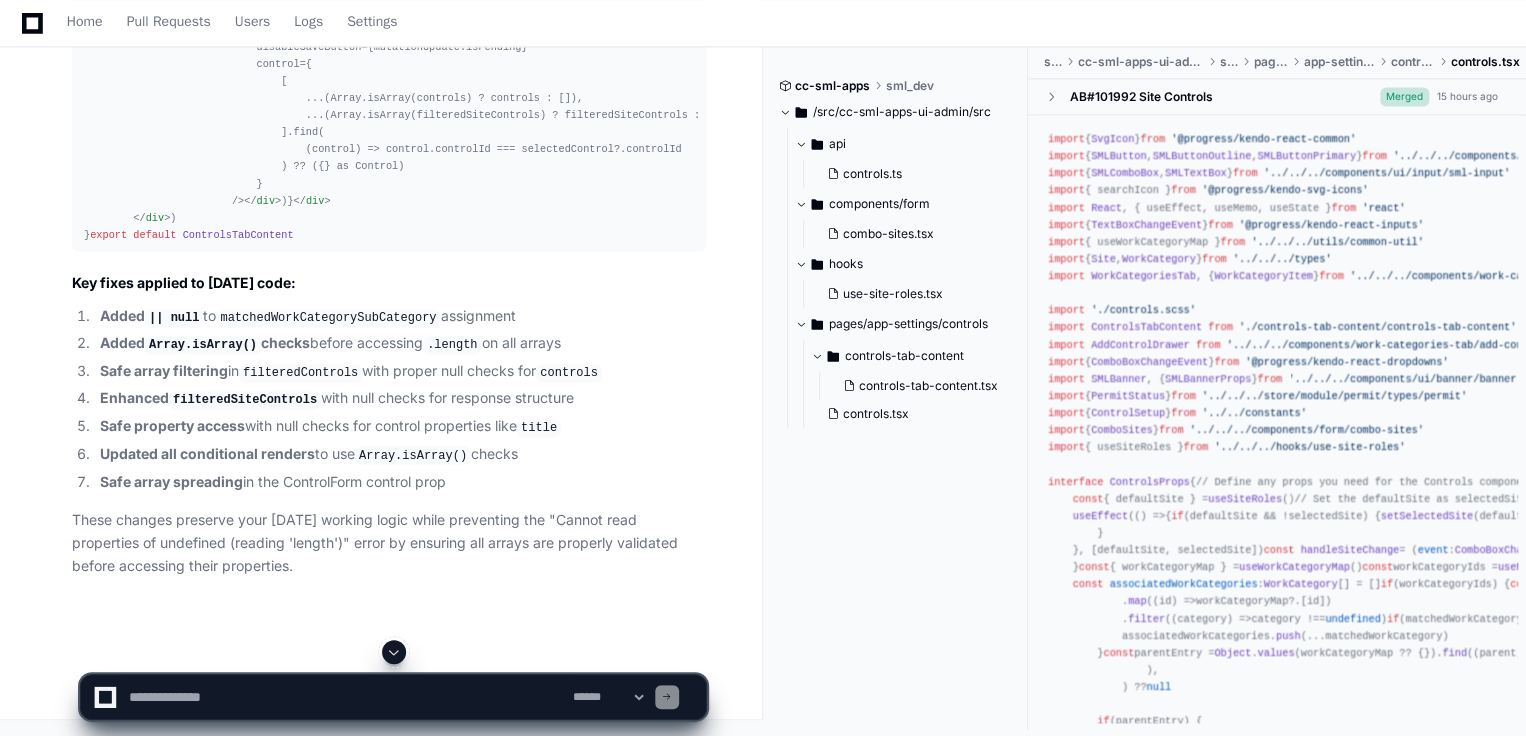 scroll, scrollTop: 58195, scrollLeft: 0, axis: vertical 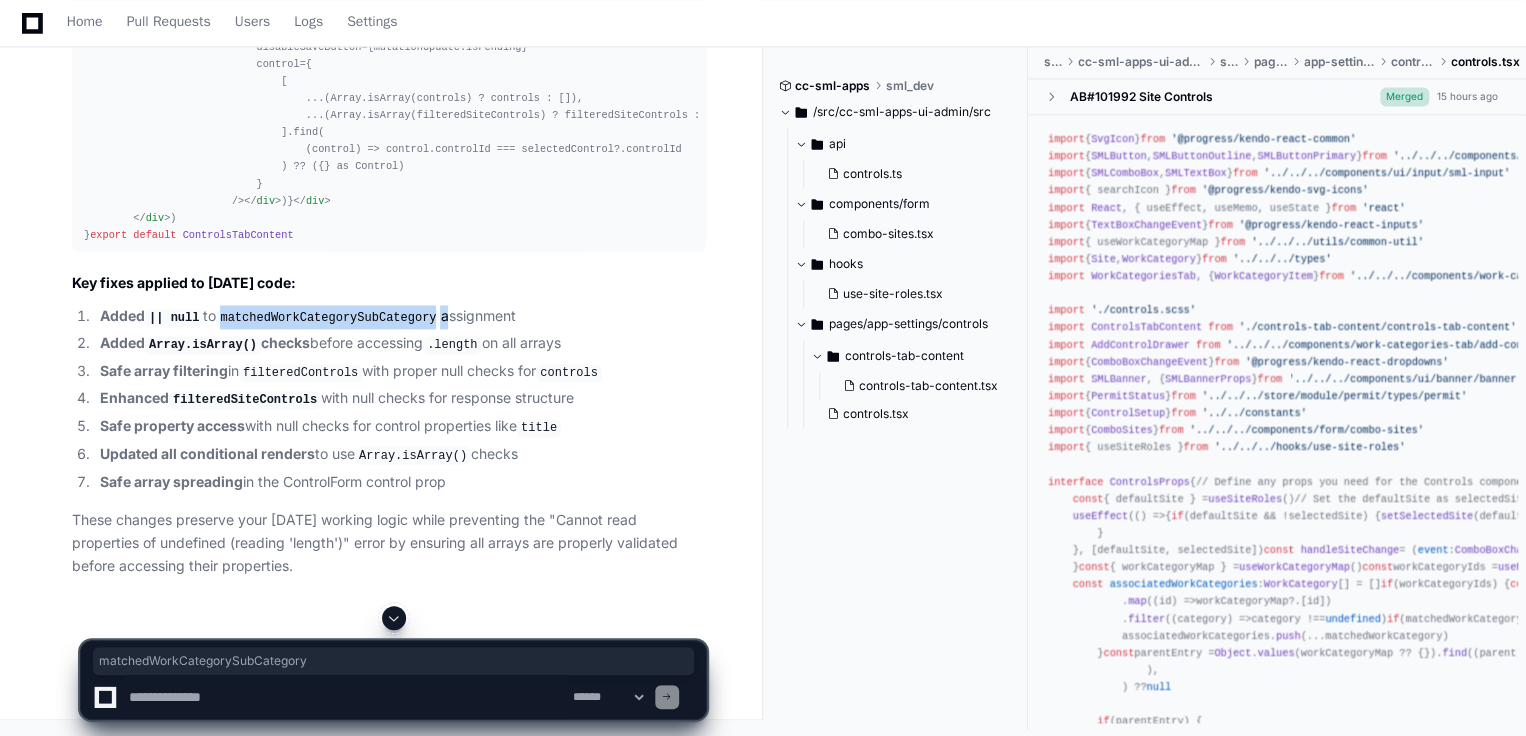 click on "matchedWorkCategorySubCategory" 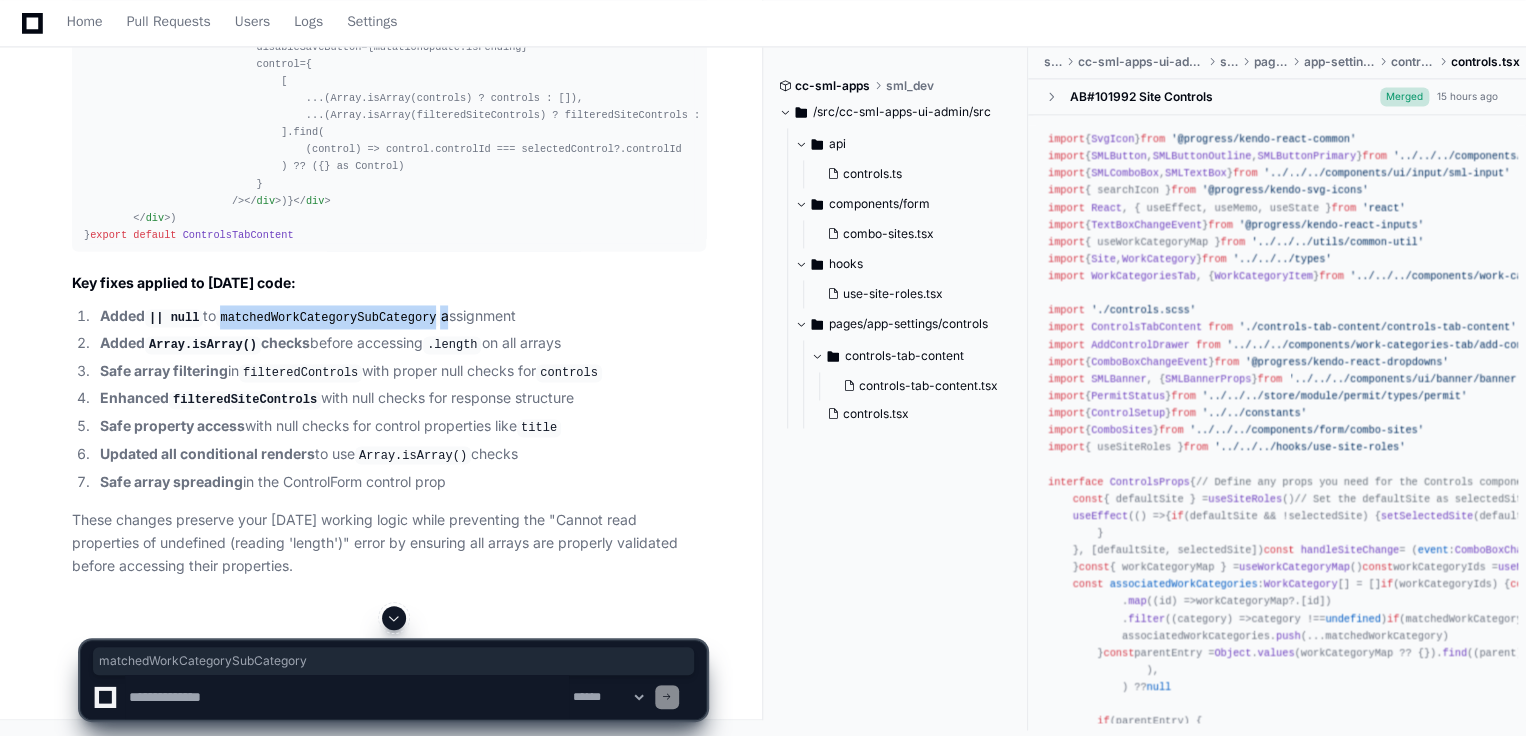 copy on "matchedWorkCategorySubCategory" 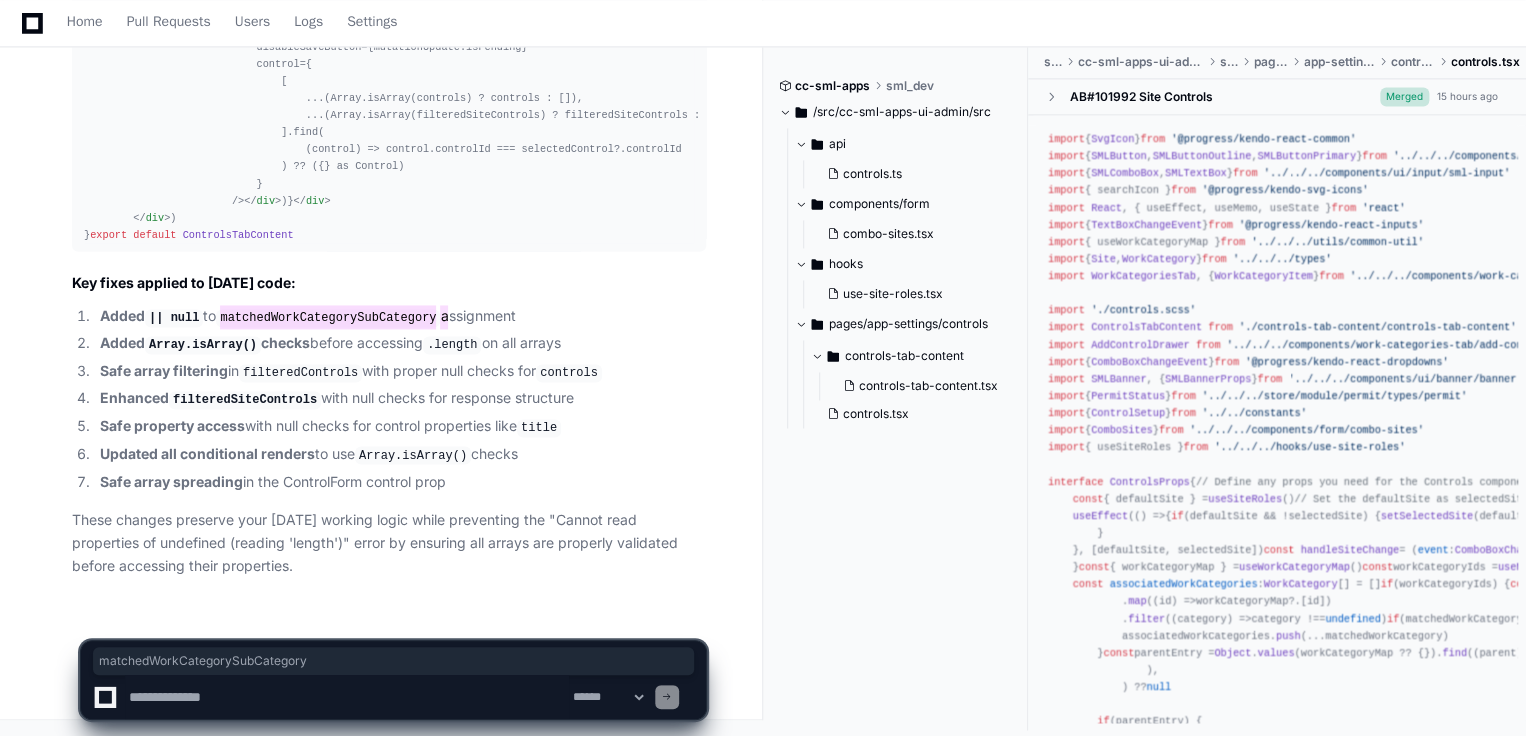 scroll, scrollTop: 58288, scrollLeft: 0, axis: vertical 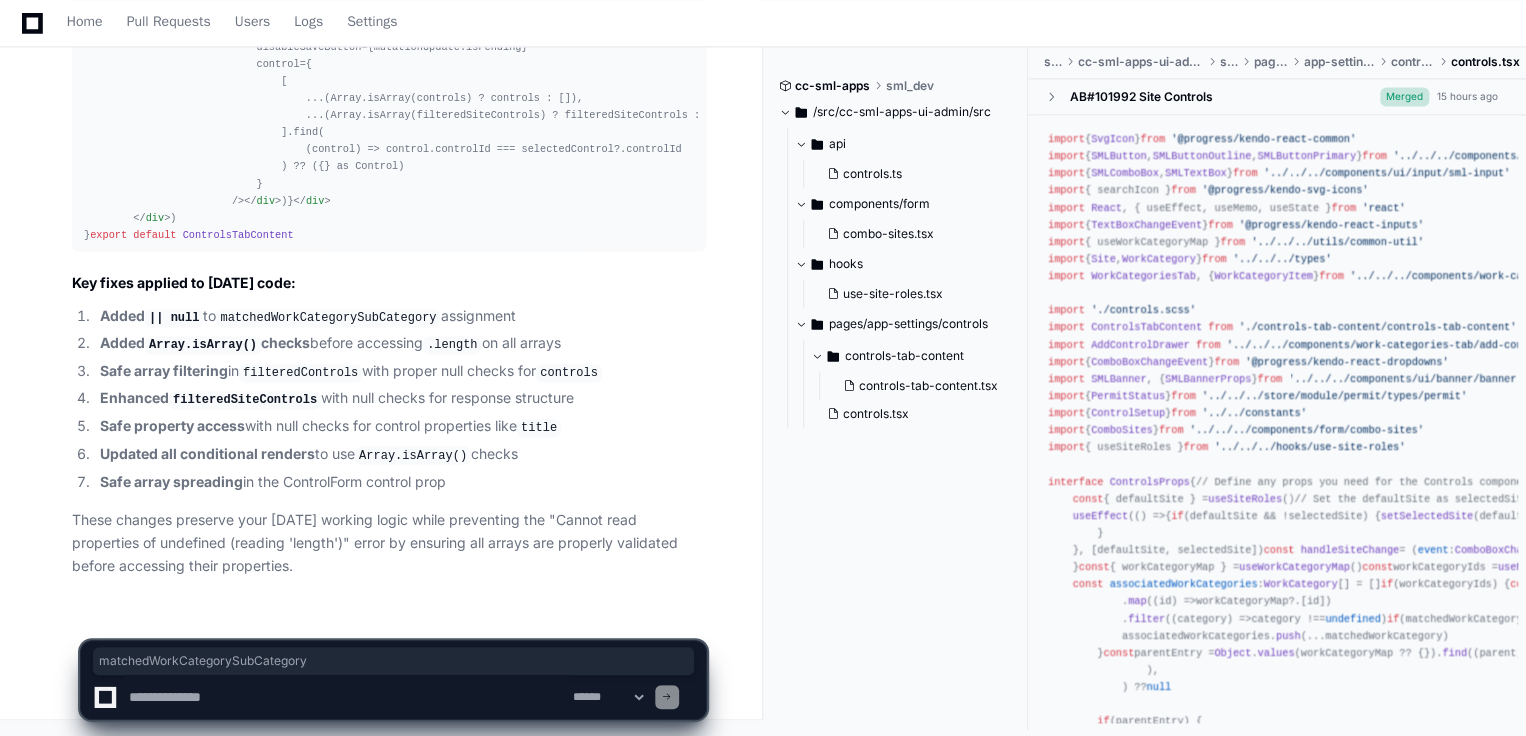 click on "filteredSiteControls" 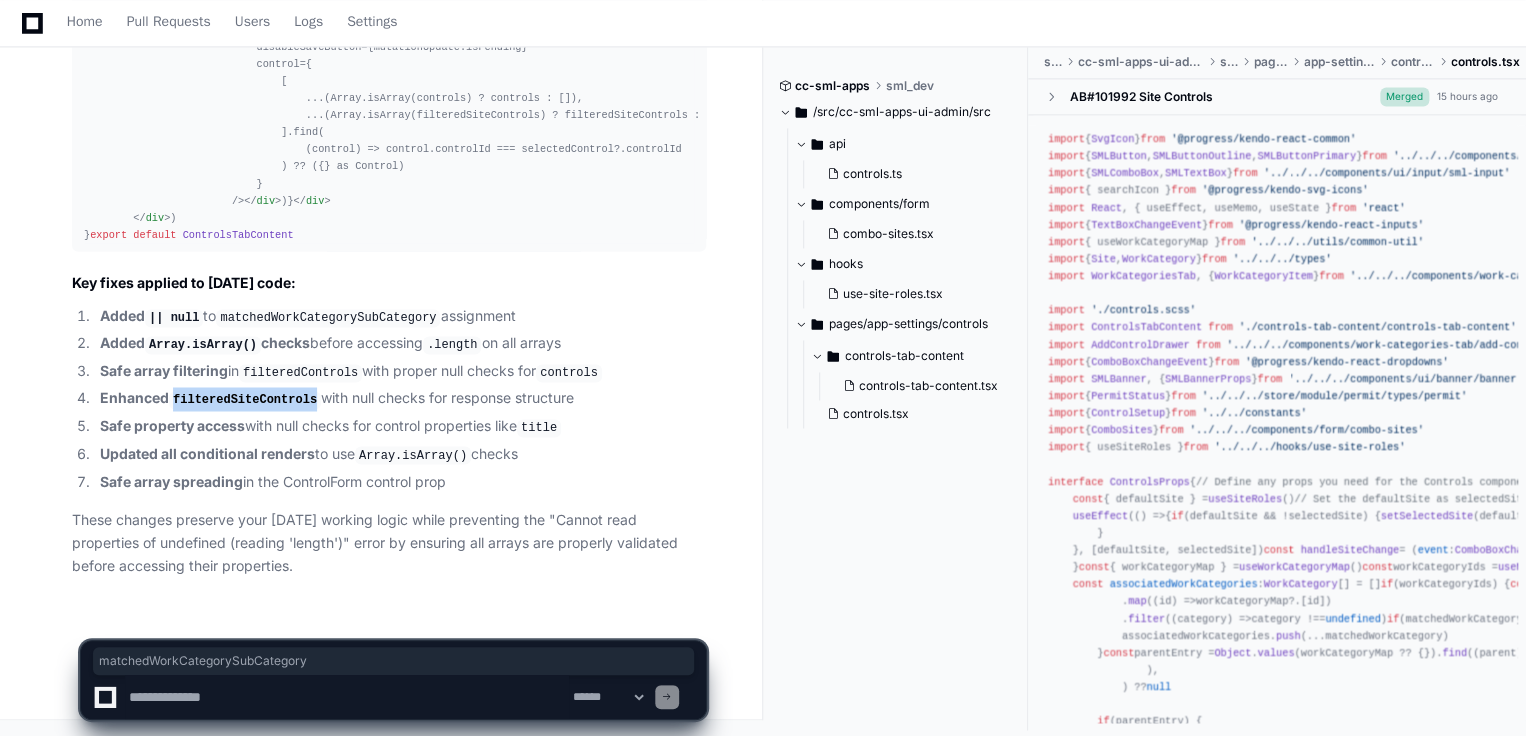 click on "filteredSiteControls" 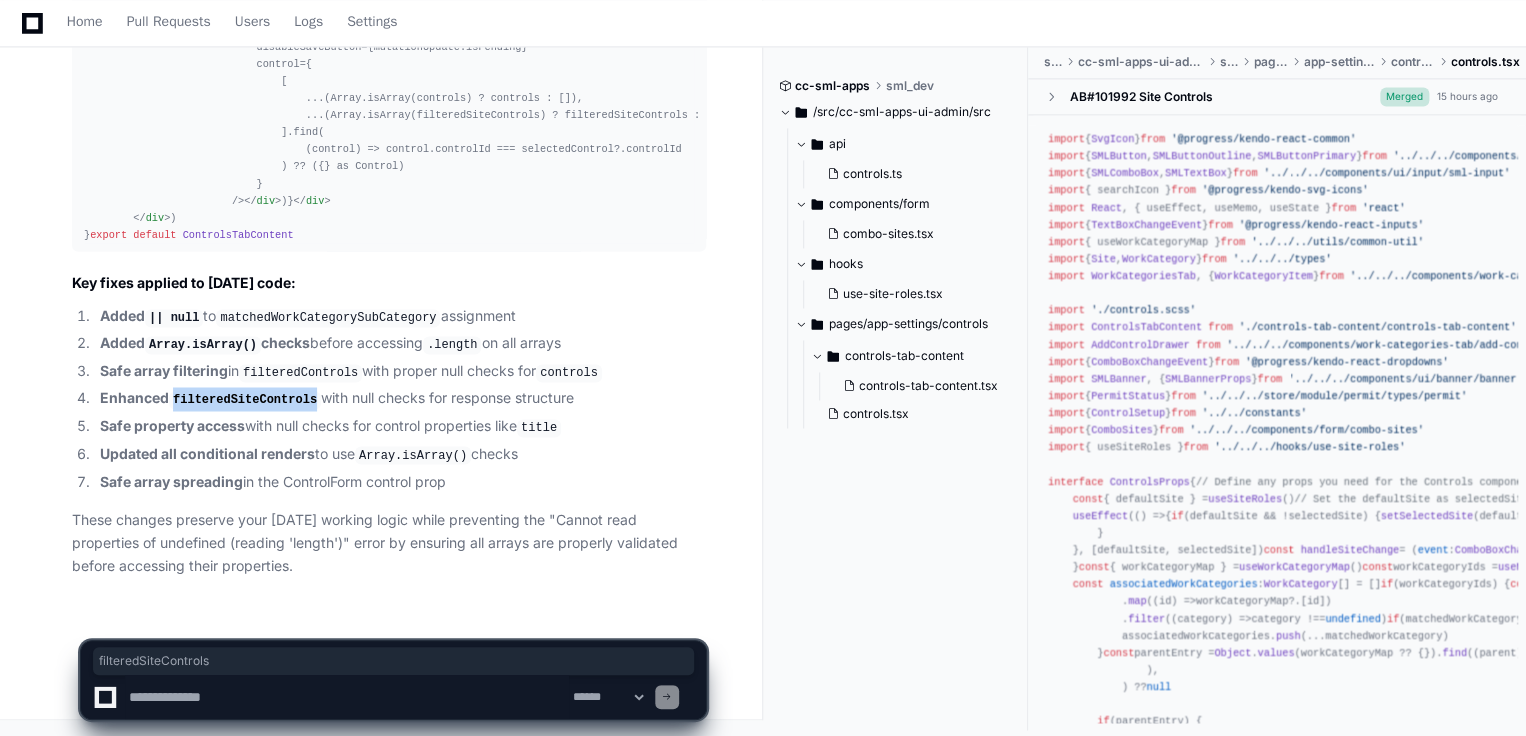 copy on "filteredSiteControls" 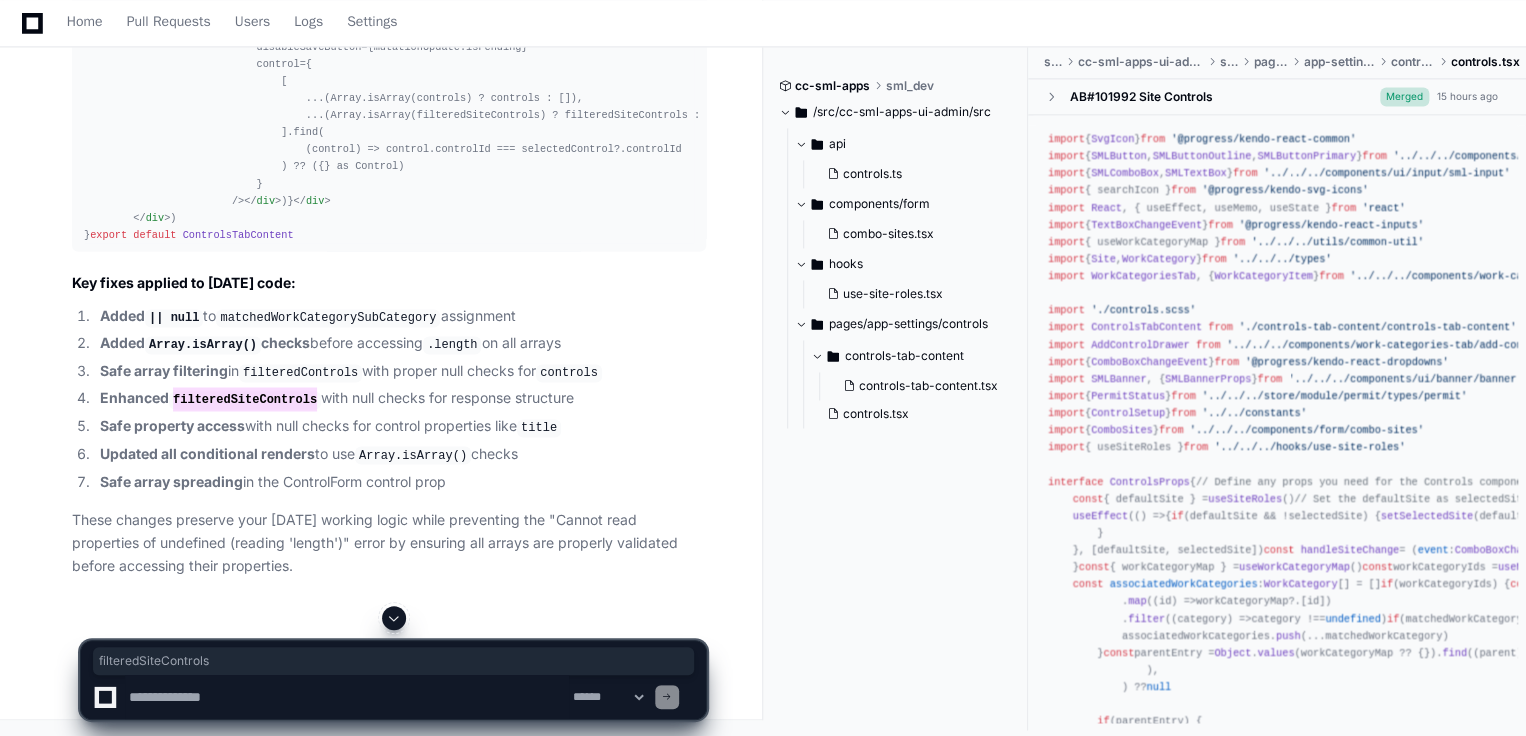 scroll, scrollTop: 54288, scrollLeft: 0, axis: vertical 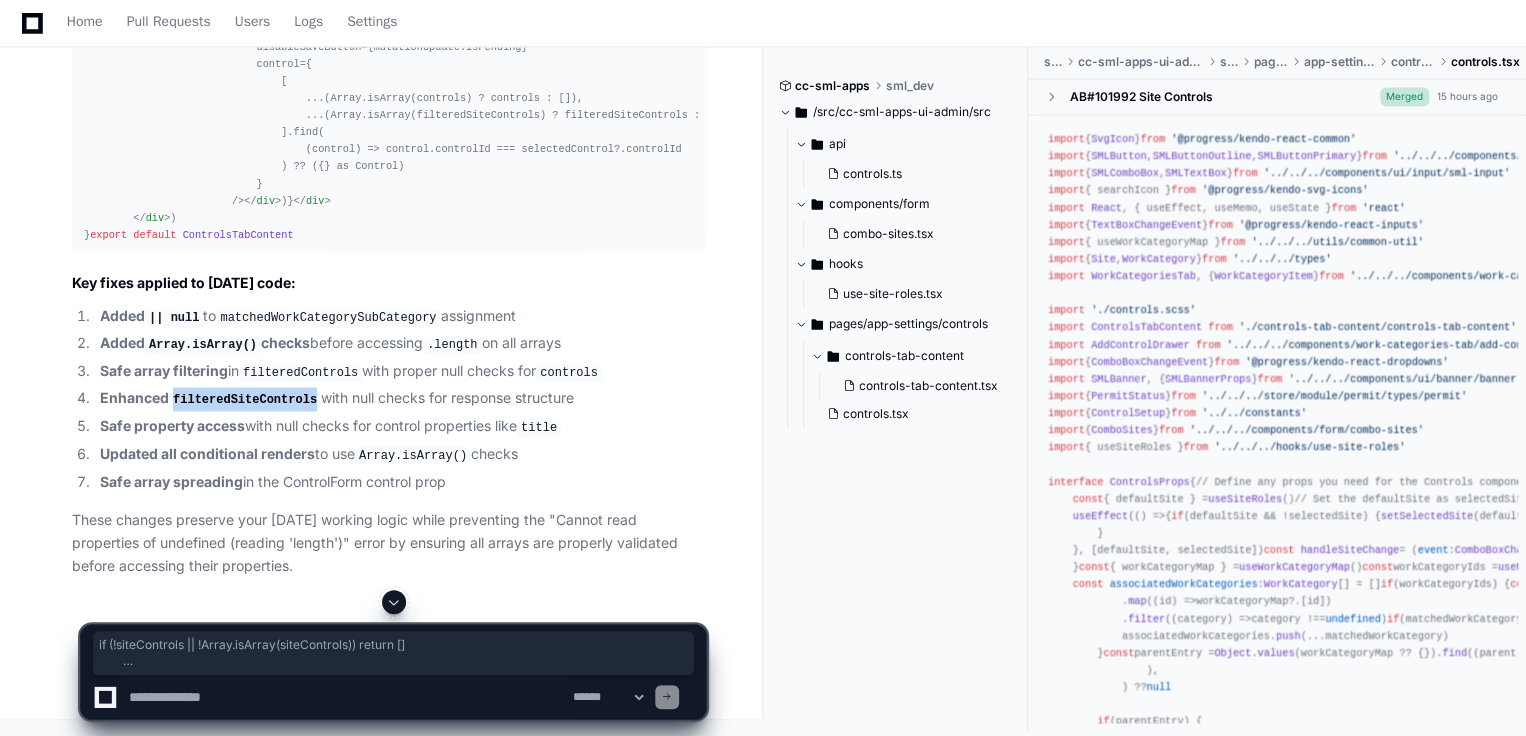 drag, startPoint x: 126, startPoint y: 383, endPoint x: 147, endPoint y: 466, distance: 85.61542 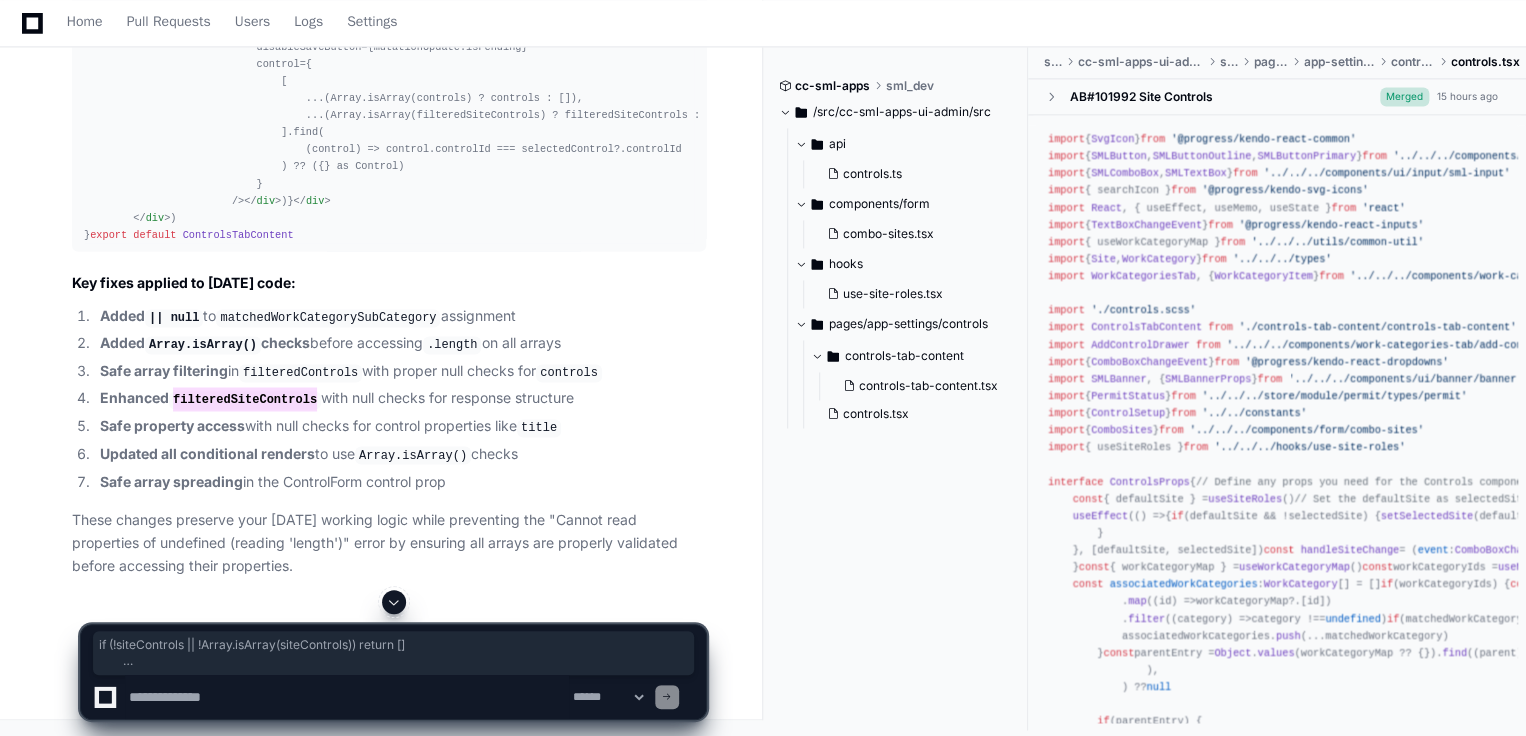 scroll, scrollTop: 54554, scrollLeft: 0, axis: vertical 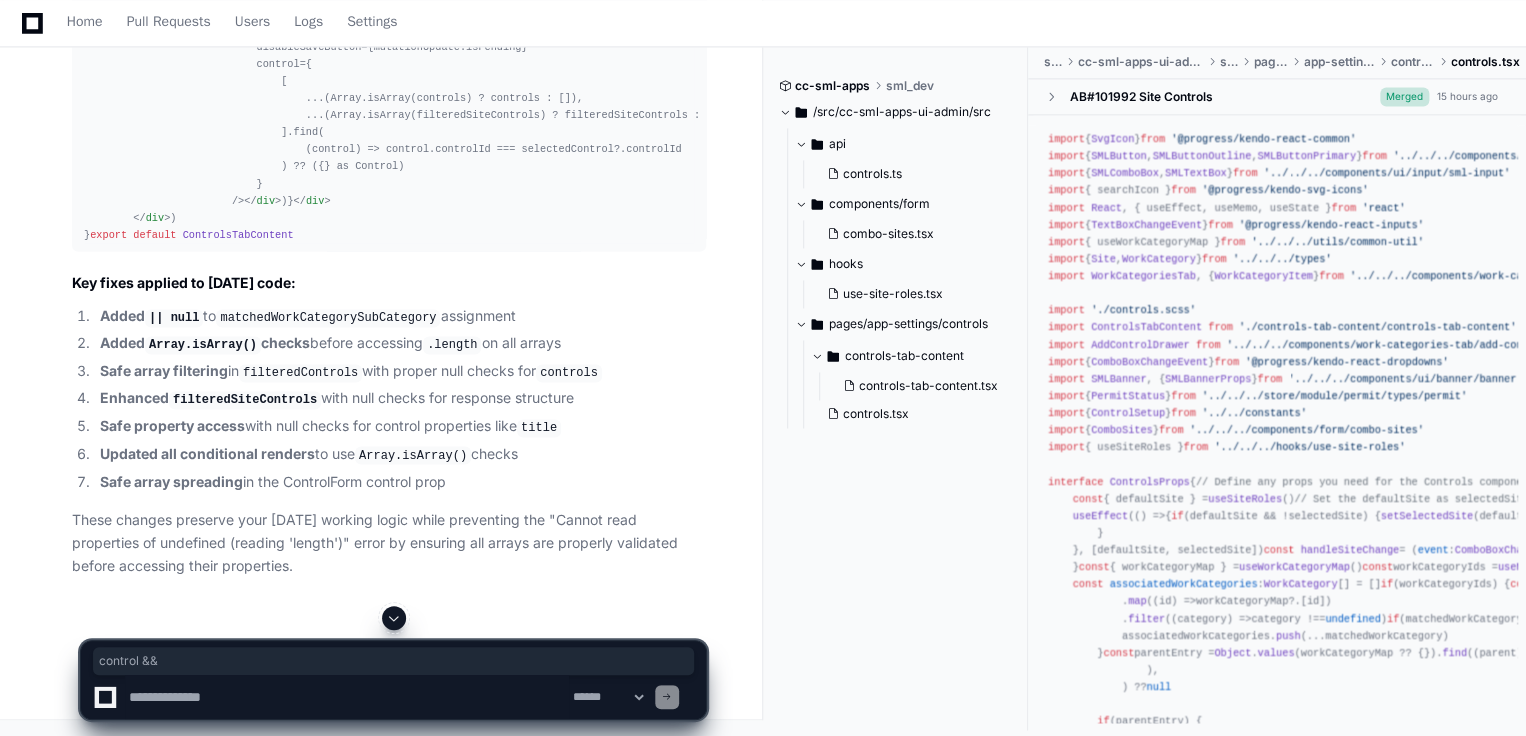 drag, startPoint x: 210, startPoint y: 424, endPoint x: 151, endPoint y: 428, distance: 59.135437 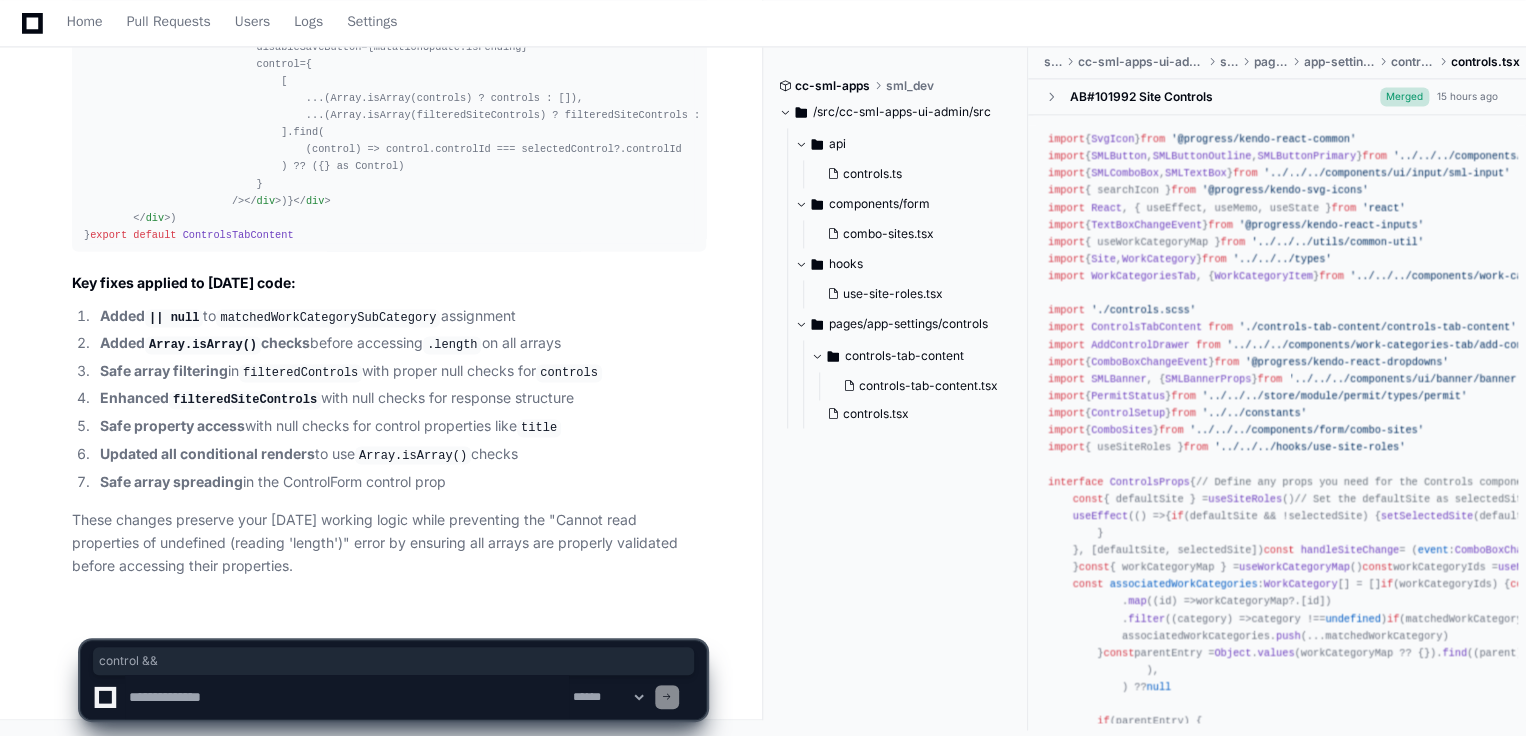 click on "filteredControls" 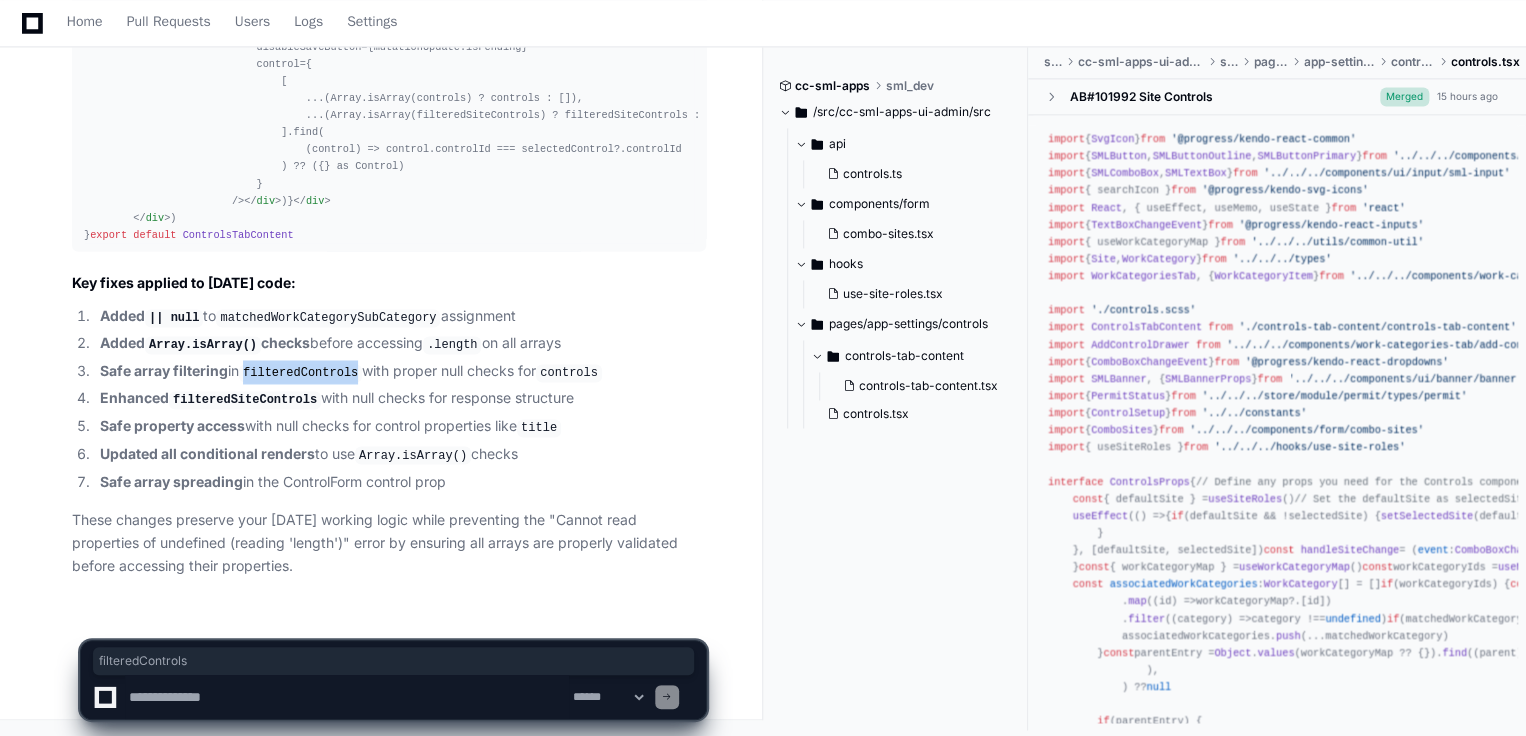 click on "filteredControls" 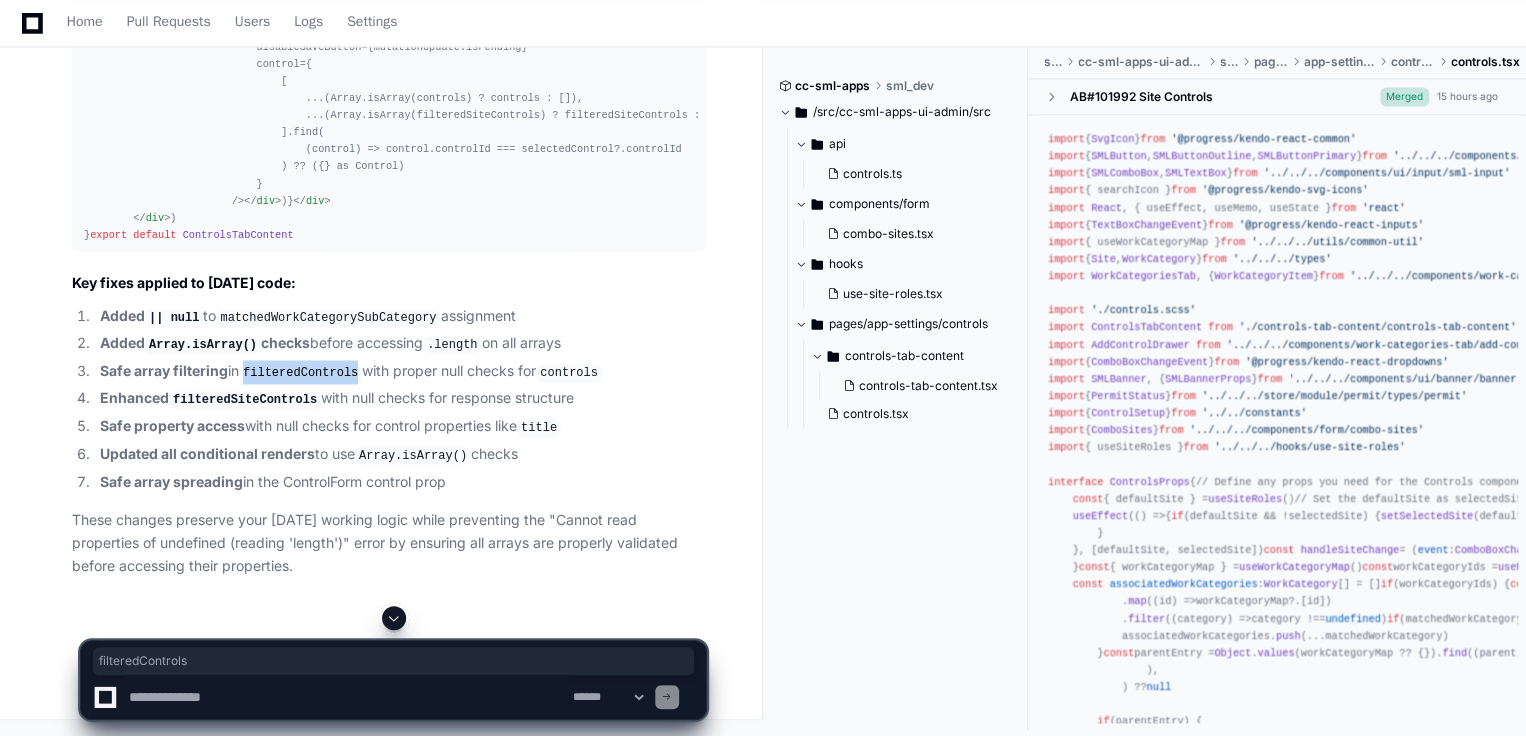 scroll, scrollTop: 53488, scrollLeft: 0, axis: vertical 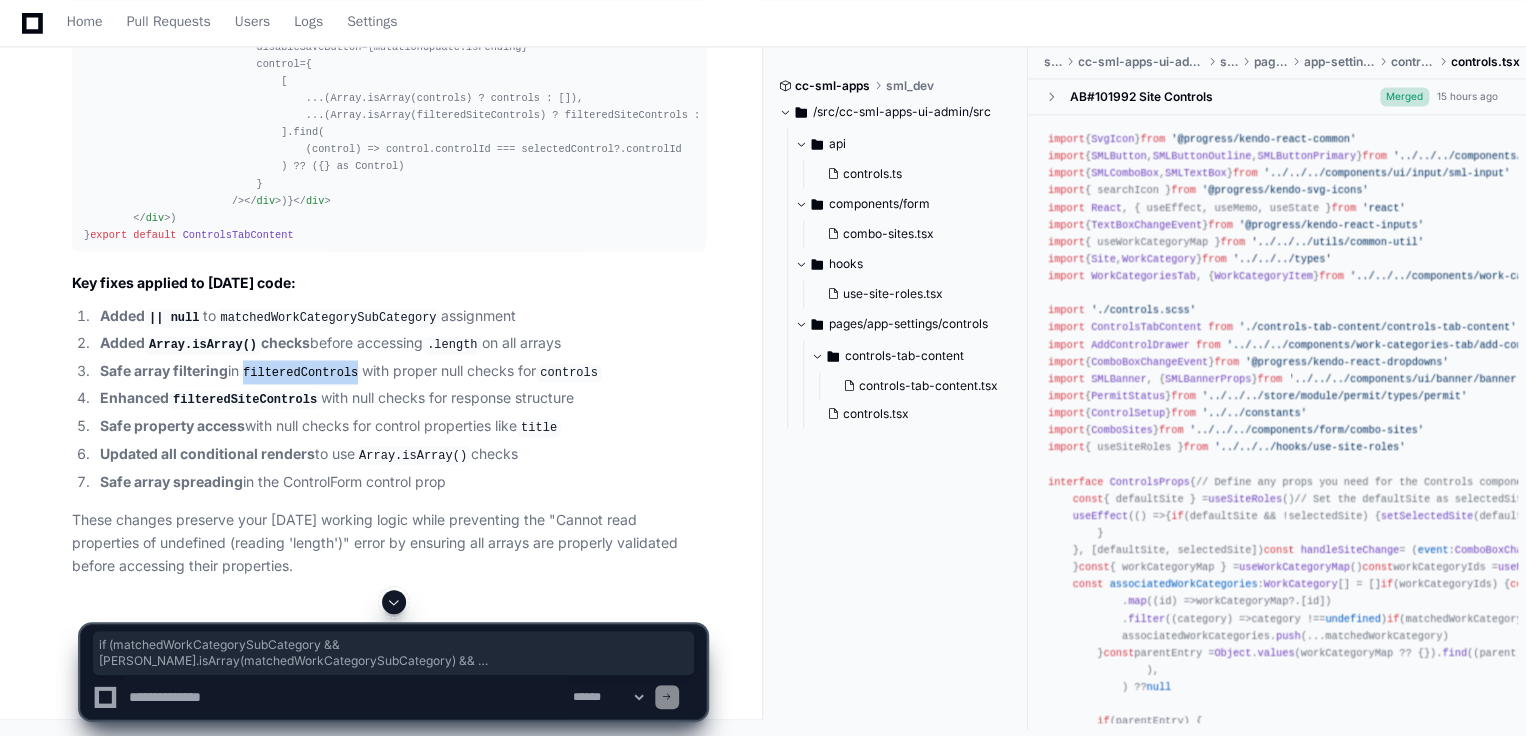 drag, startPoint x: 128, startPoint y: 272, endPoint x: 150, endPoint y: 381, distance: 111.19802 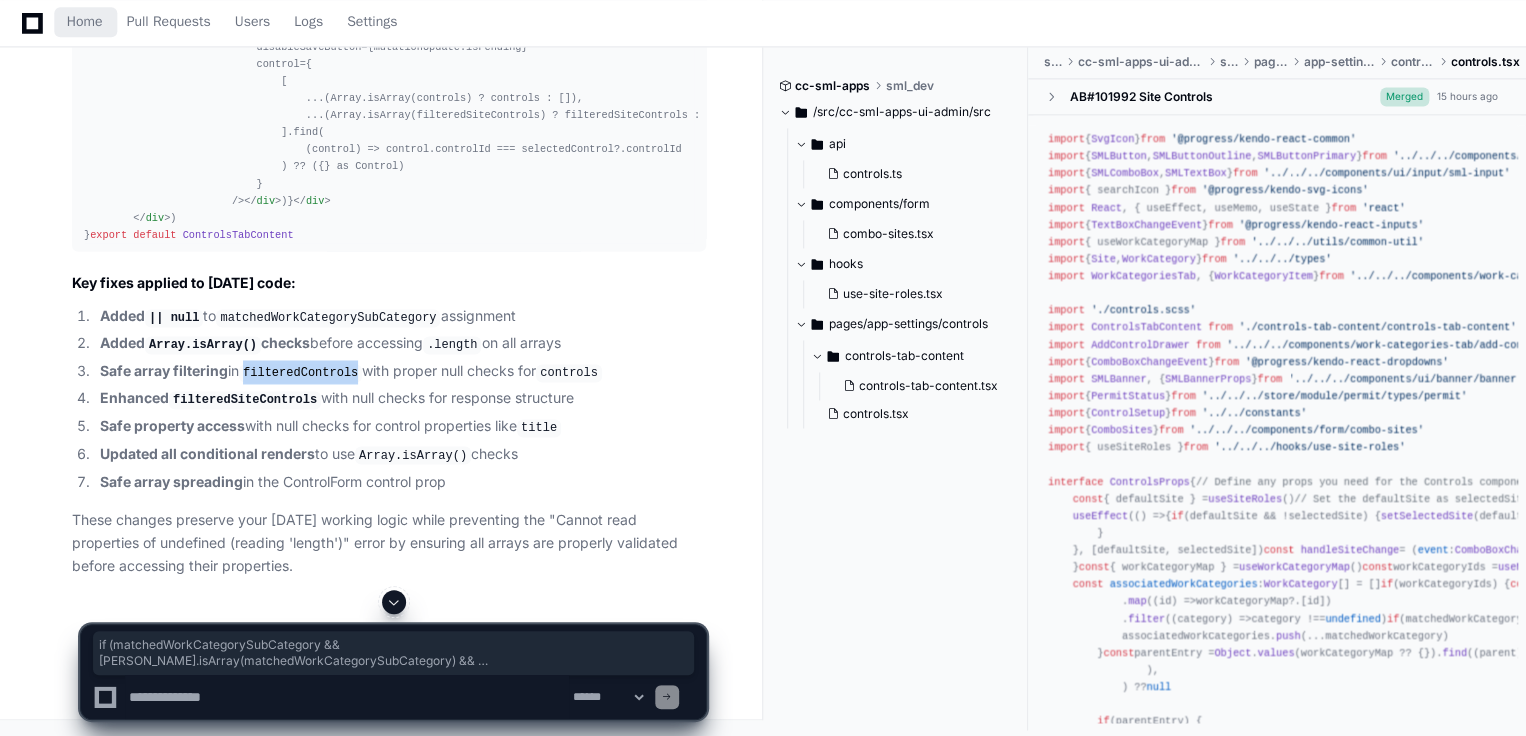 click 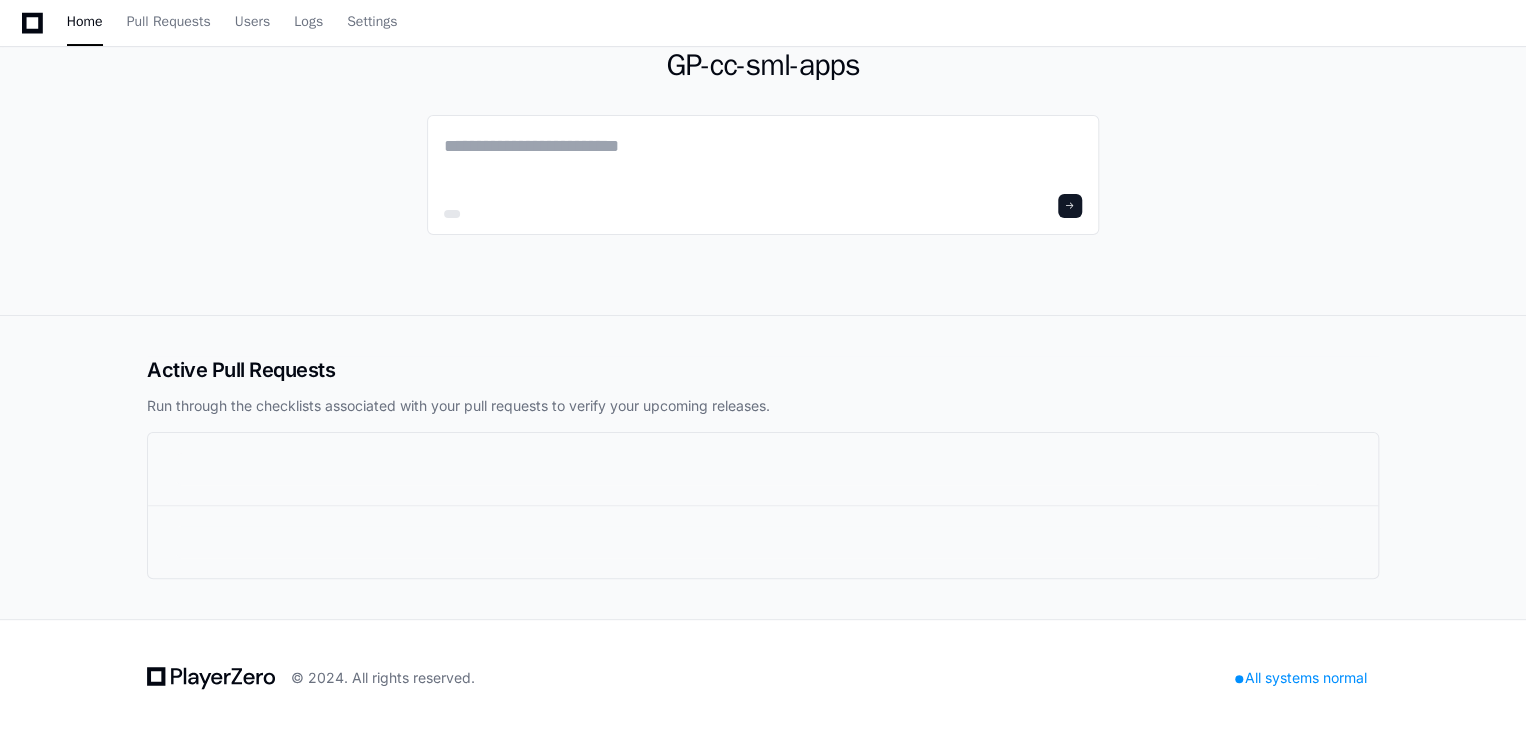click on "Georgia Pacific GP-cc-sml-apps  Docs  Feedback
Home Pull Requests Users Logs Settings" at bounding box center [763, -53] 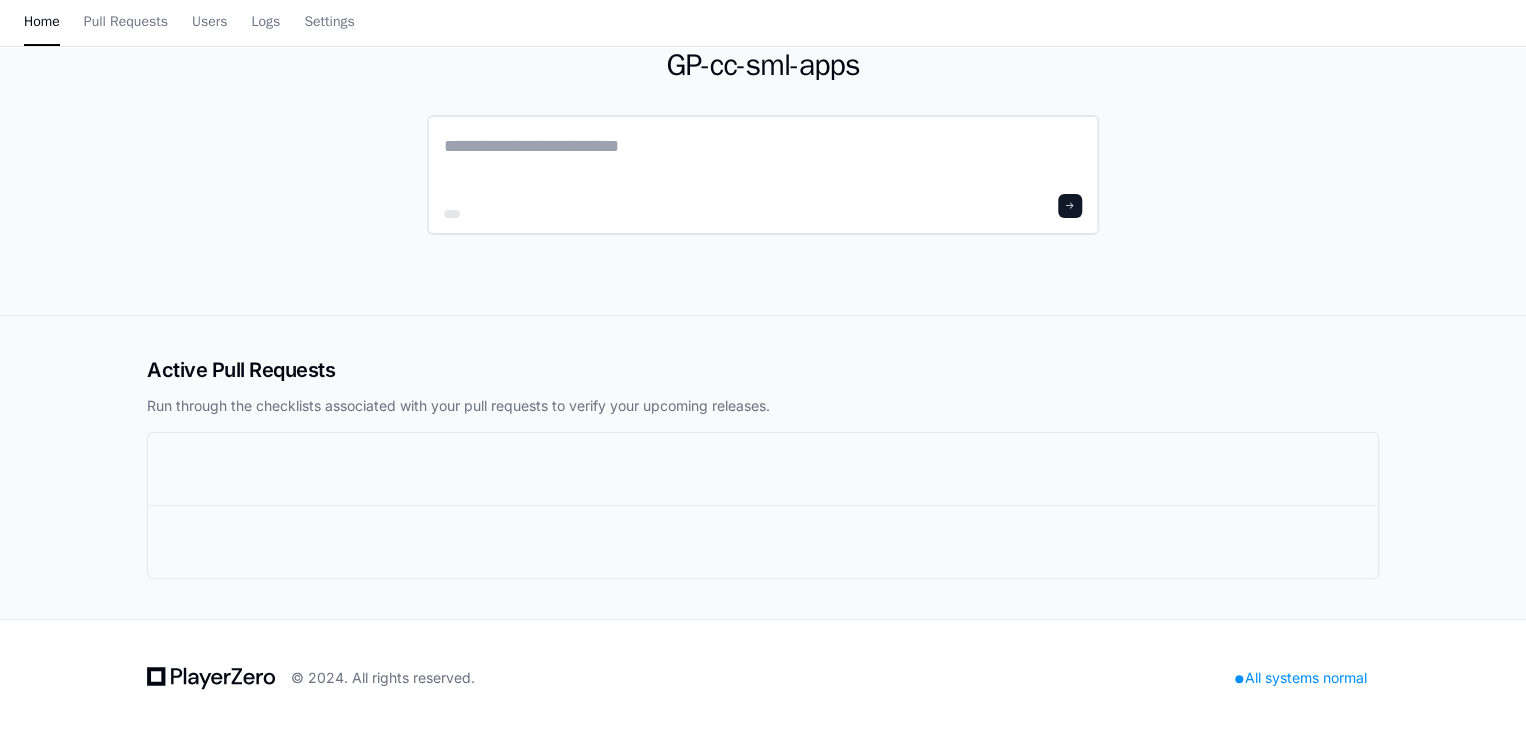 scroll, scrollTop: 0, scrollLeft: 0, axis: both 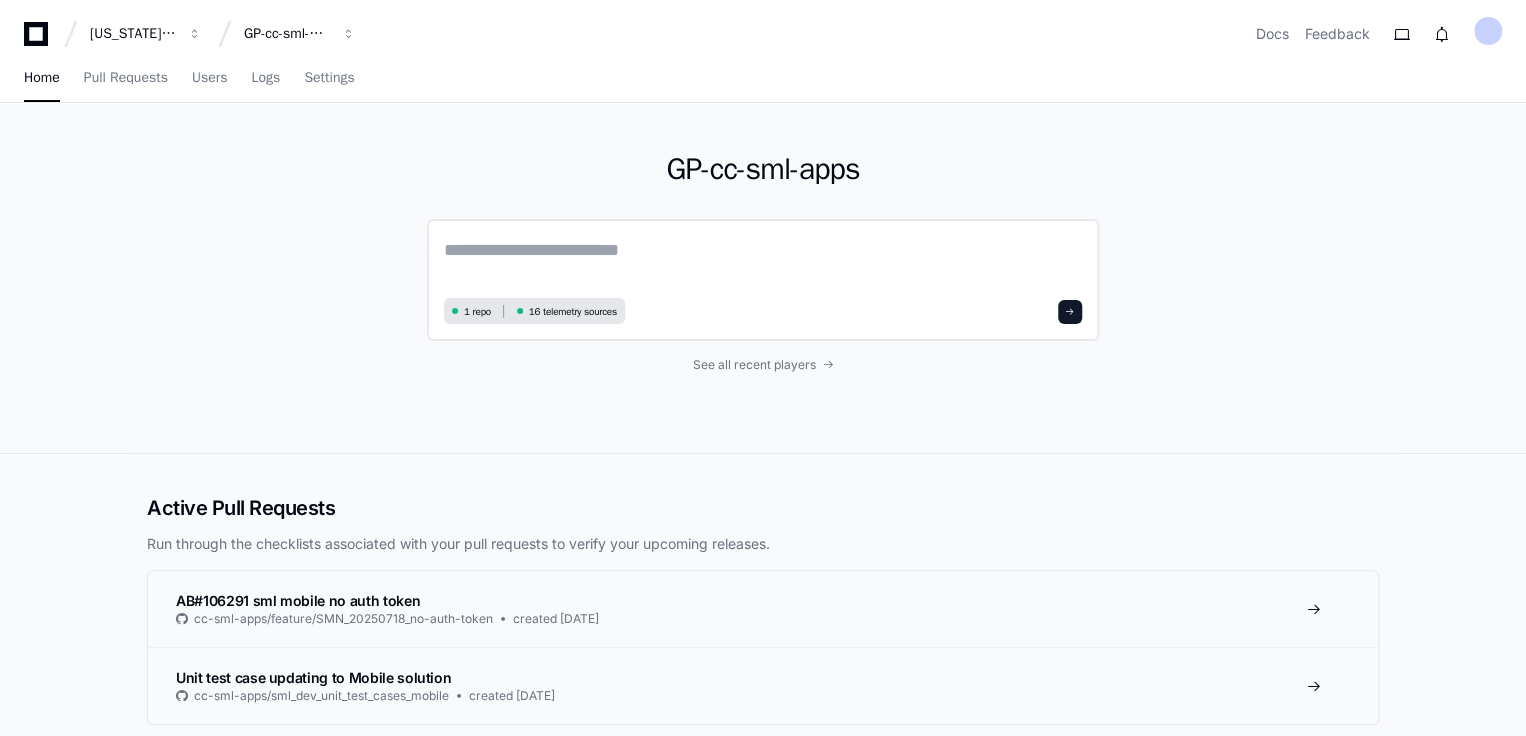 click 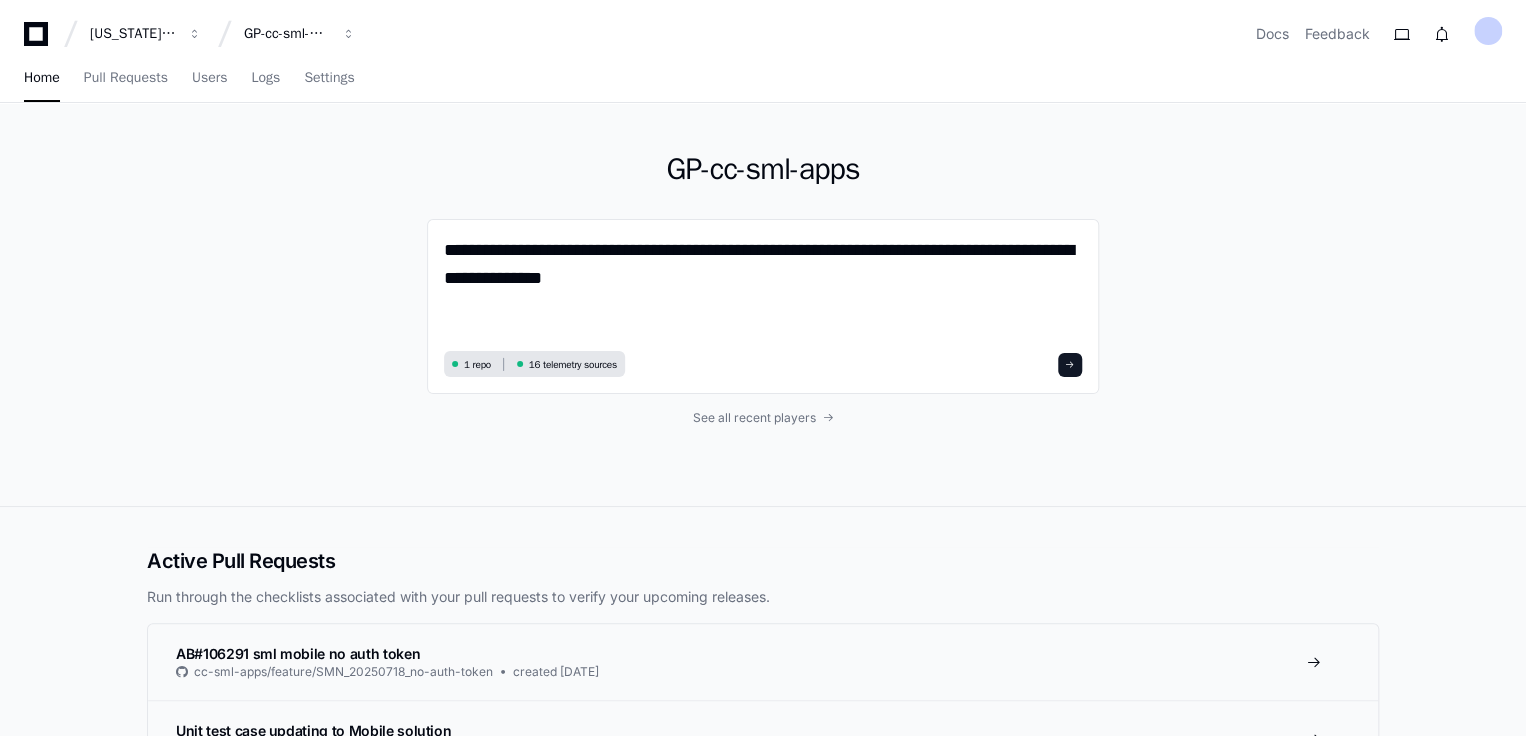 scroll, scrollTop: 0, scrollLeft: 0, axis: both 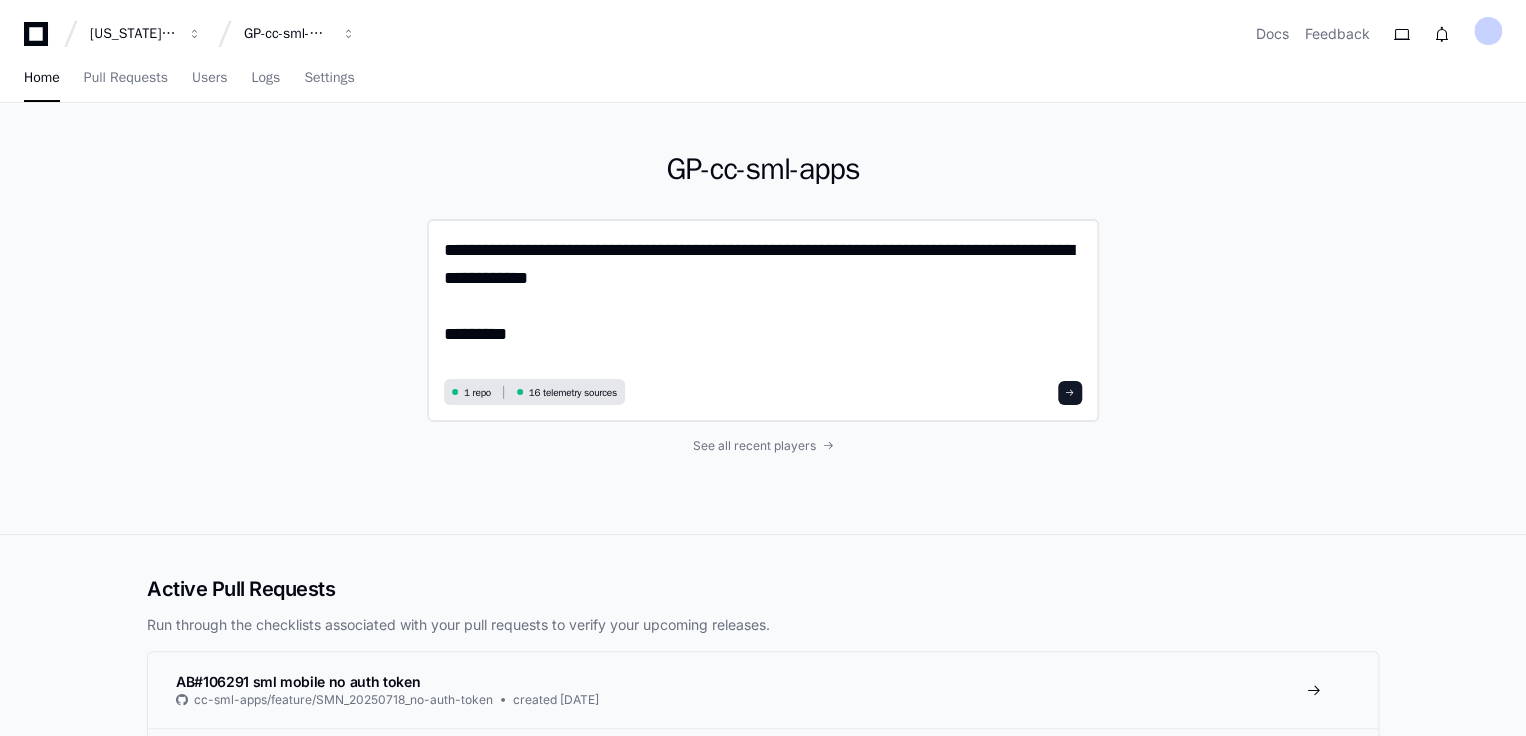 click on "**********" 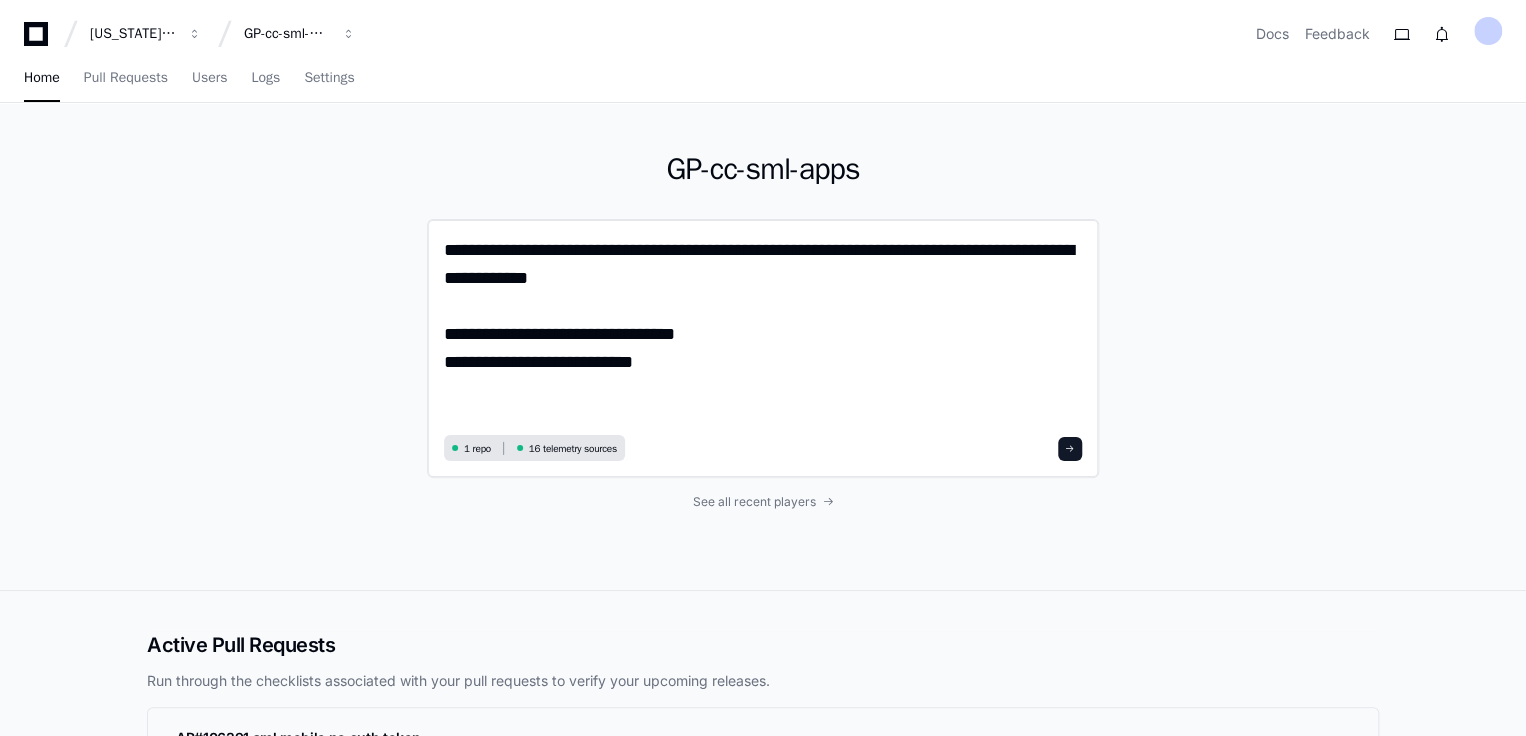 scroll, scrollTop: 0, scrollLeft: 0, axis: both 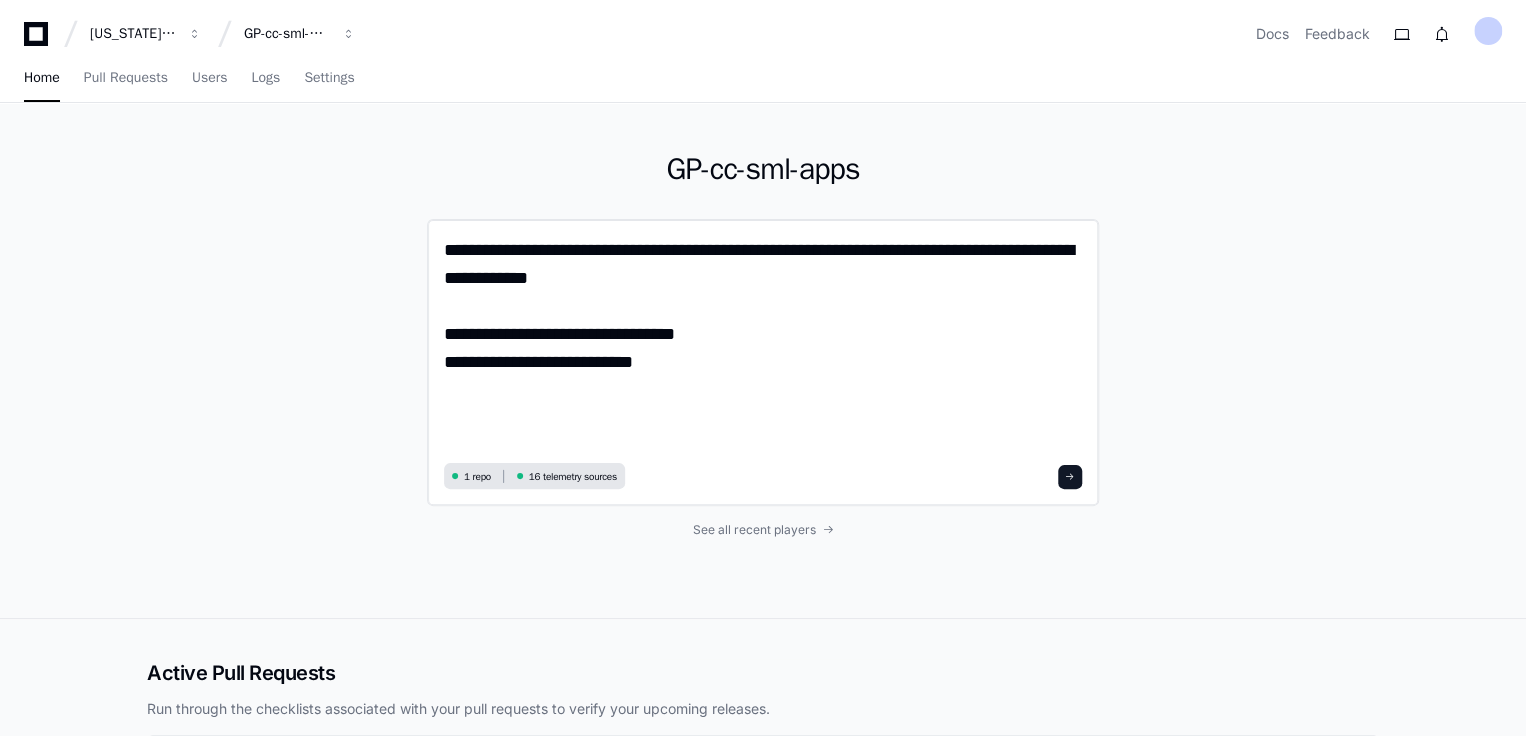 paste on "**********" 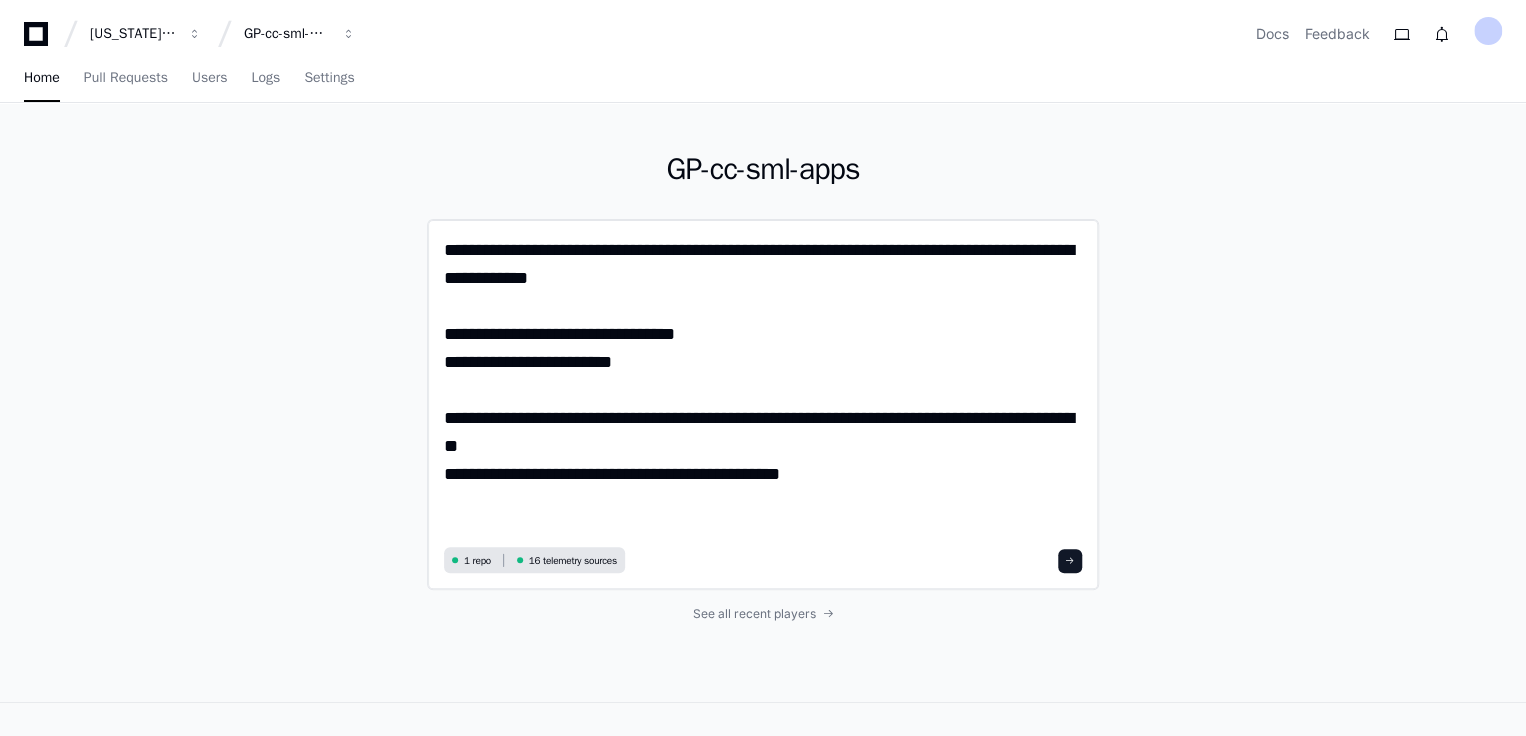 type on "**********" 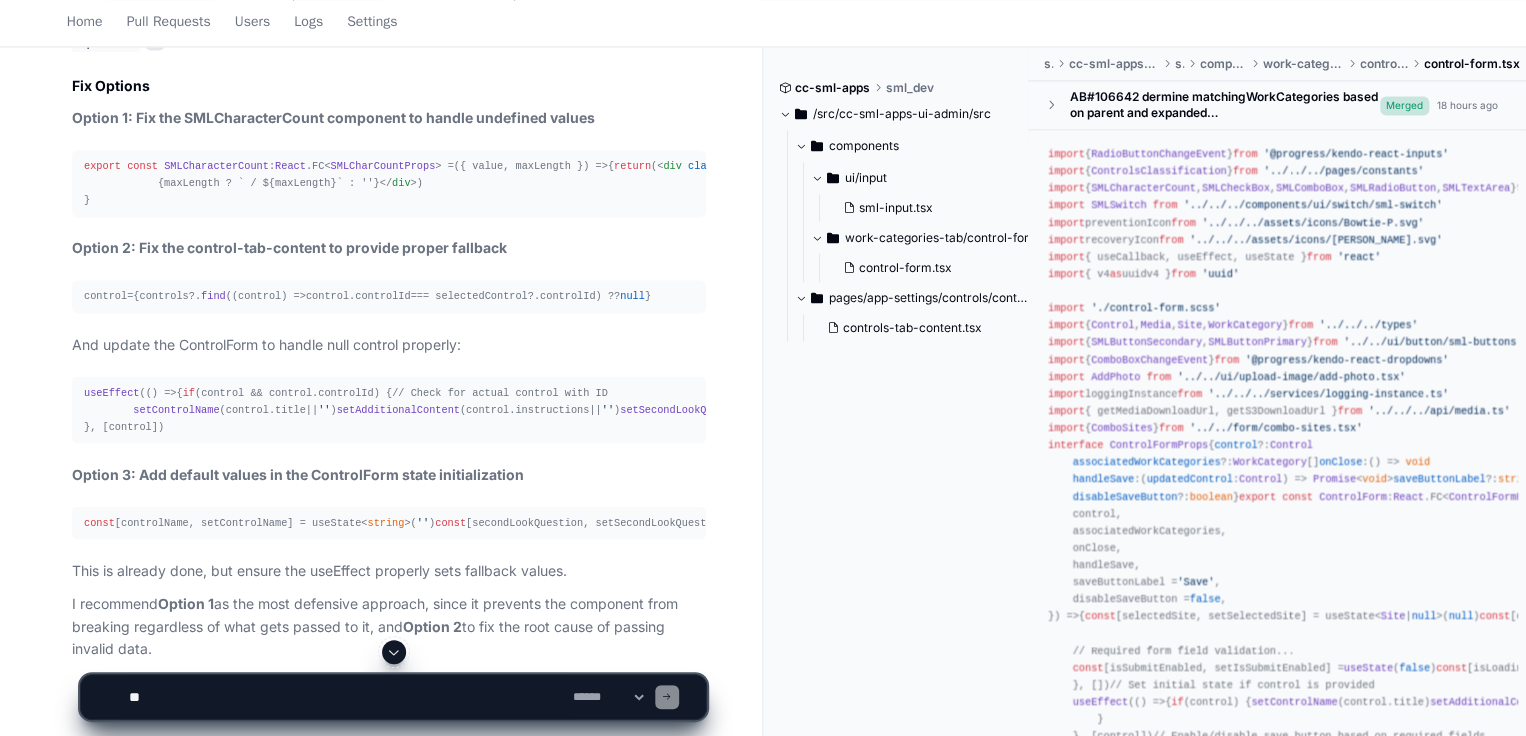 scroll, scrollTop: 1597, scrollLeft: 0, axis: vertical 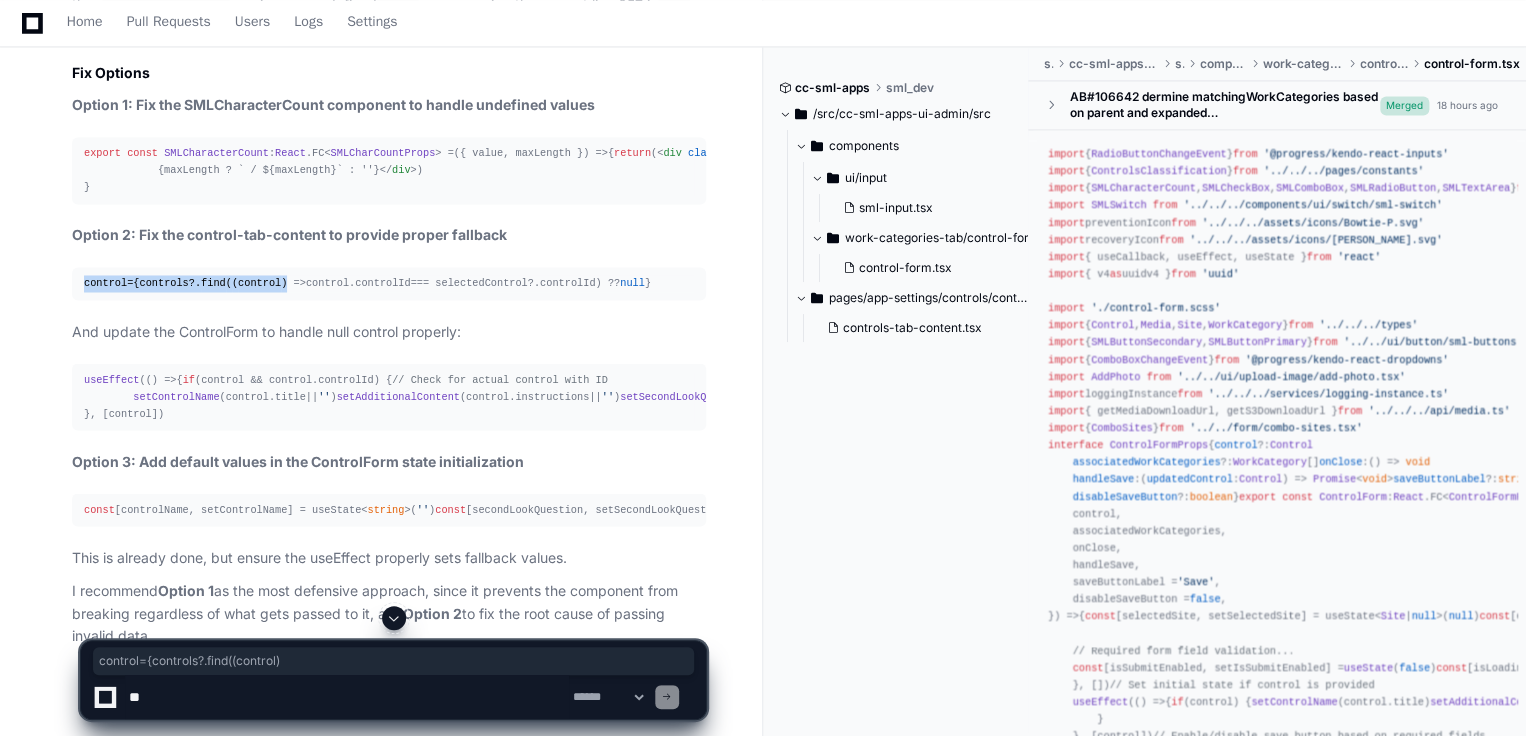 drag, startPoint x: 271, startPoint y: 420, endPoint x: 76, endPoint y: 420, distance: 195 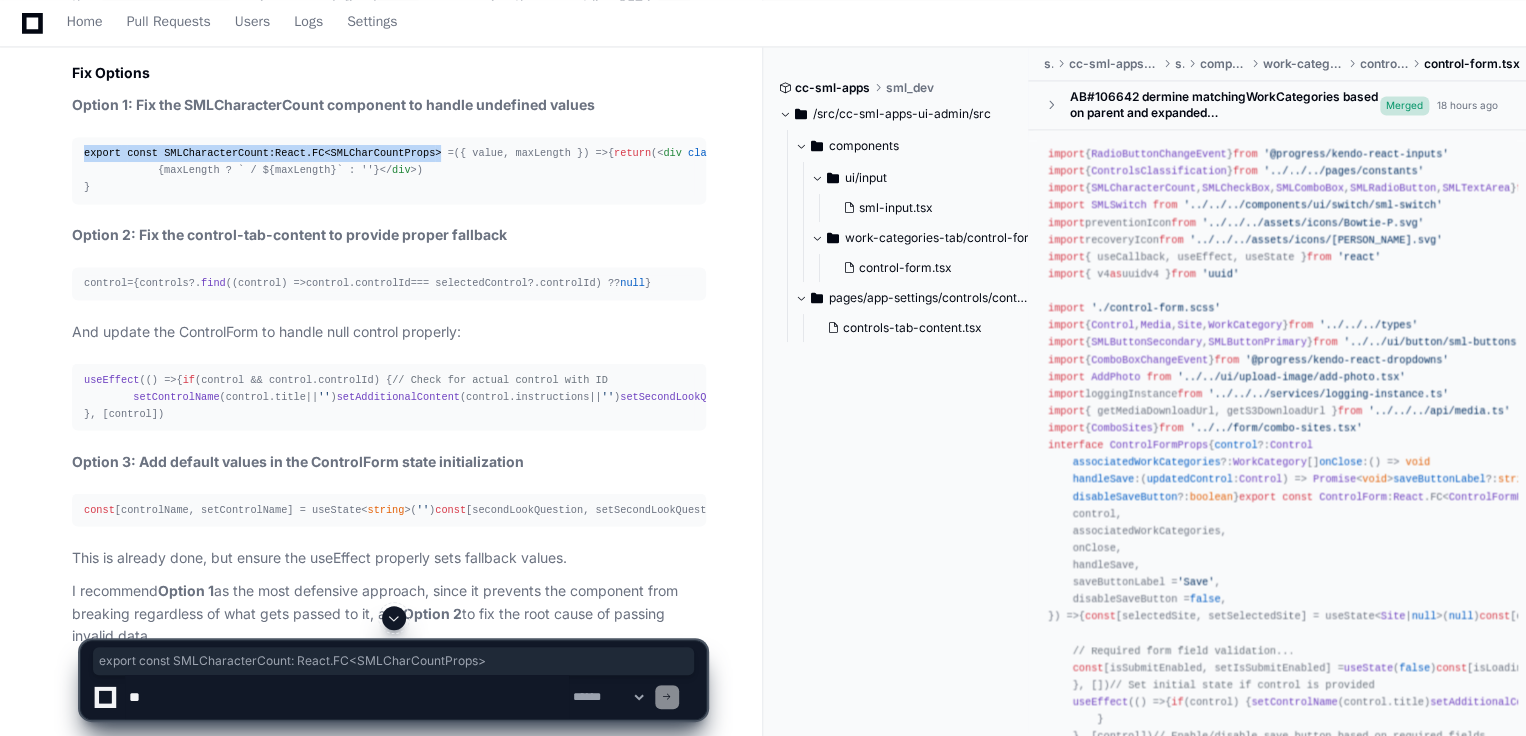 drag, startPoint x: 91, startPoint y: 206, endPoint x: 419, endPoint y: 210, distance: 328.02438 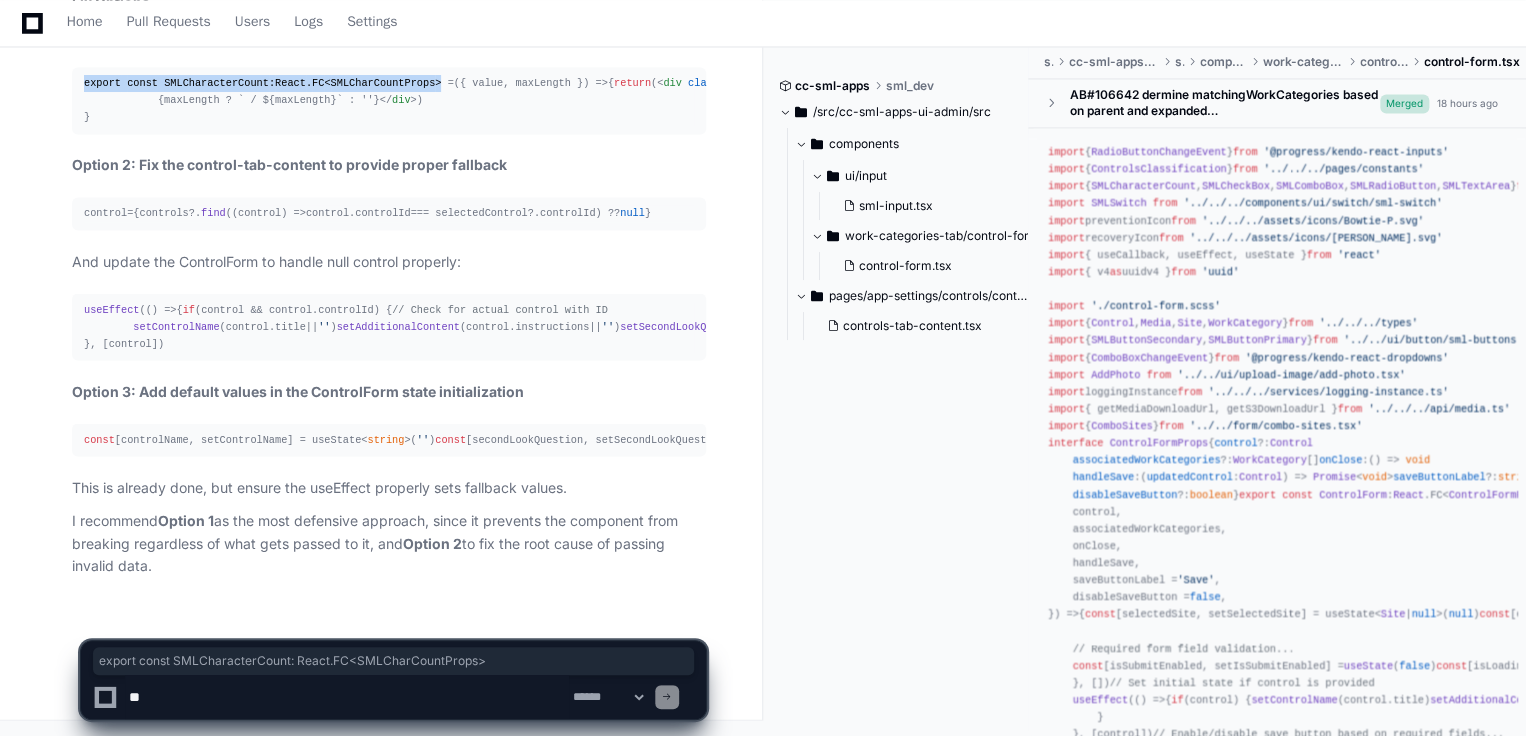 scroll, scrollTop: 1926, scrollLeft: 0, axis: vertical 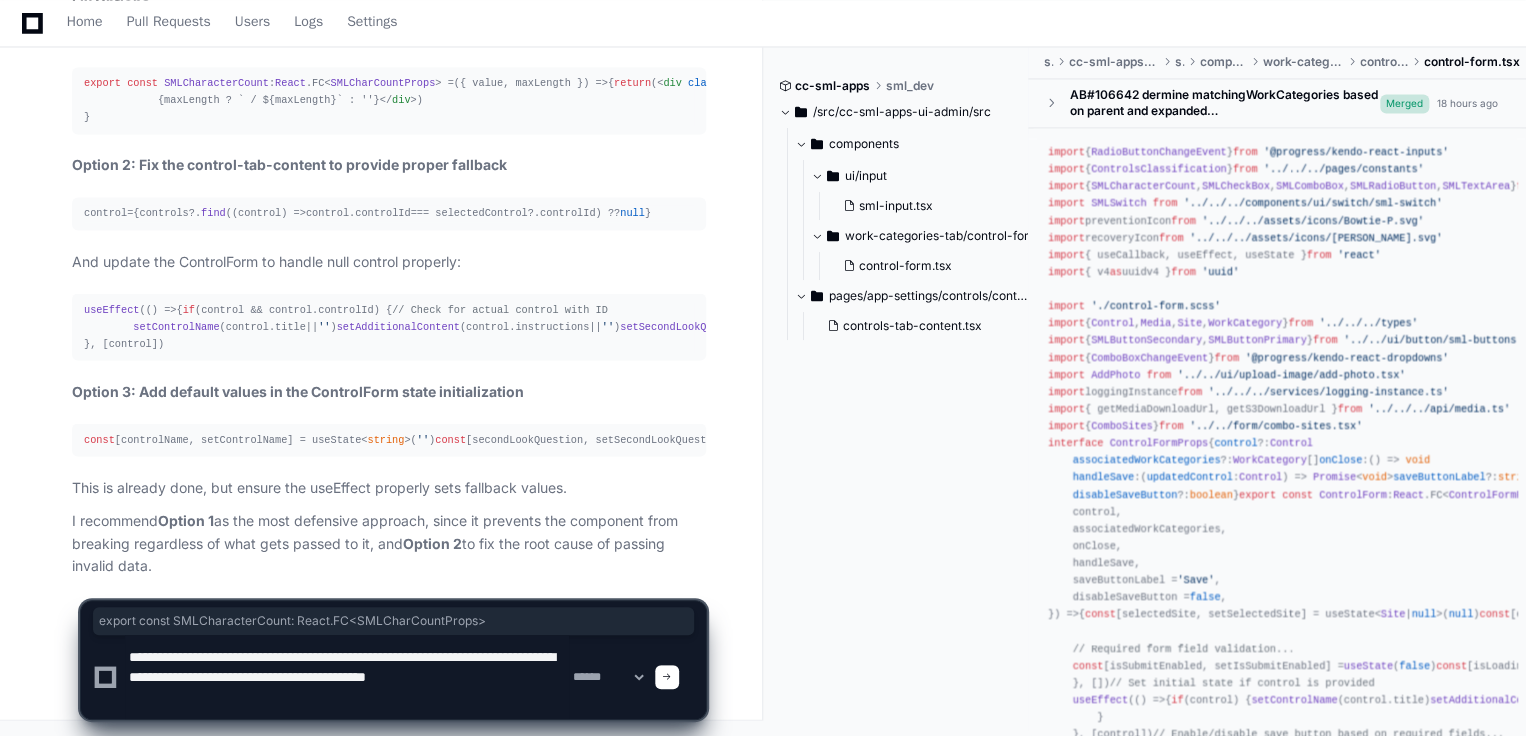 paste on "**********" 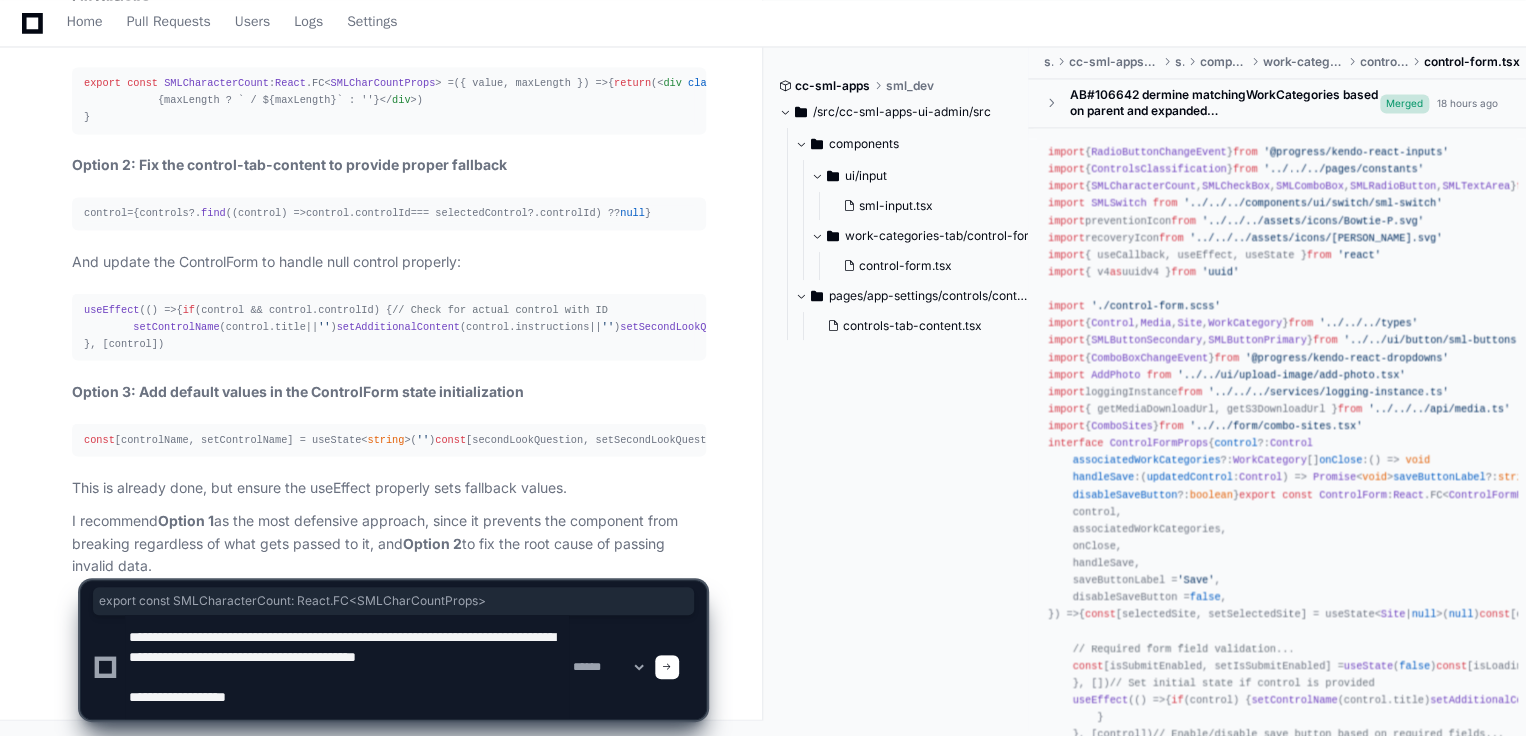 scroll, scrollTop: 40, scrollLeft: 0, axis: vertical 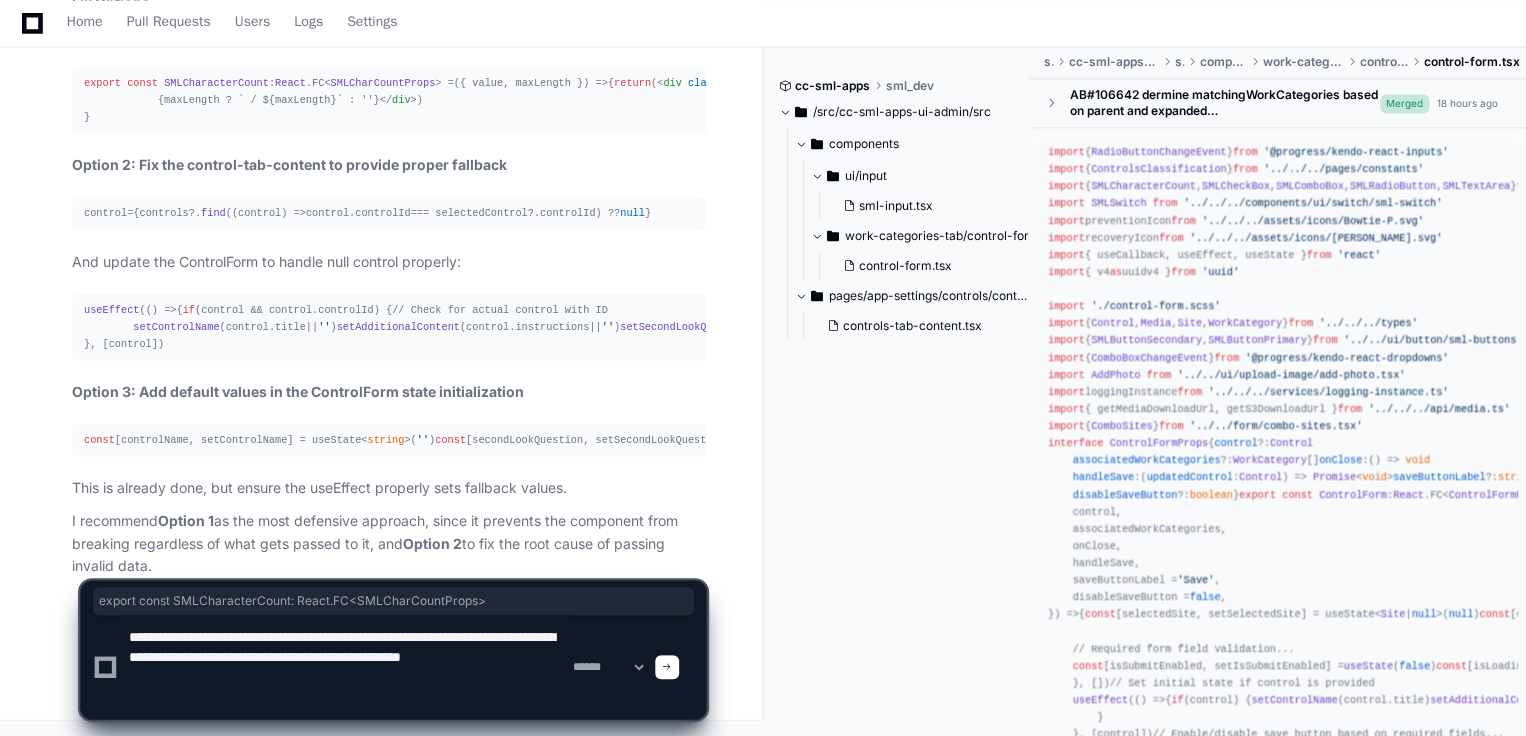 drag, startPoint x: 208, startPoint y: 652, endPoint x: 235, endPoint y: 671, distance: 33.01515 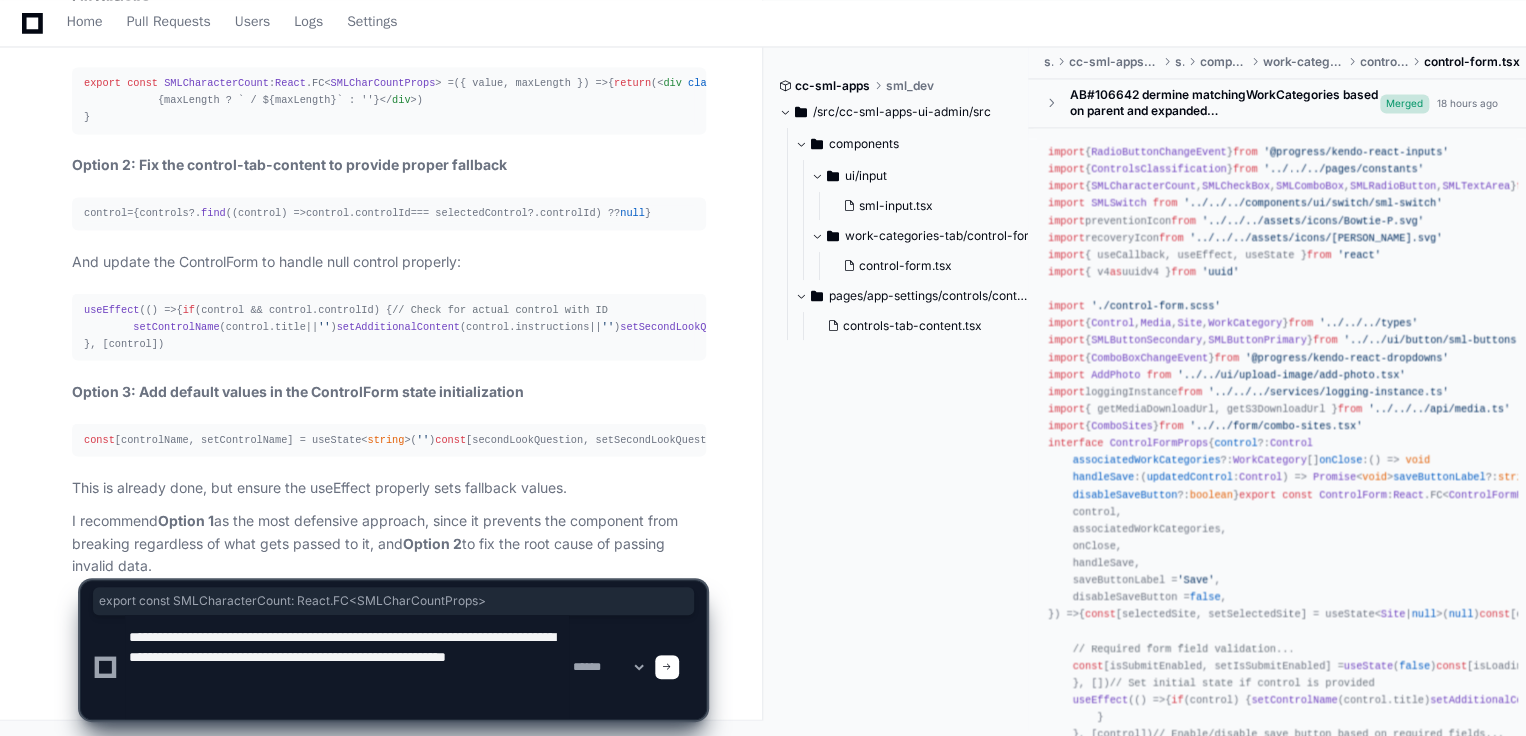 click 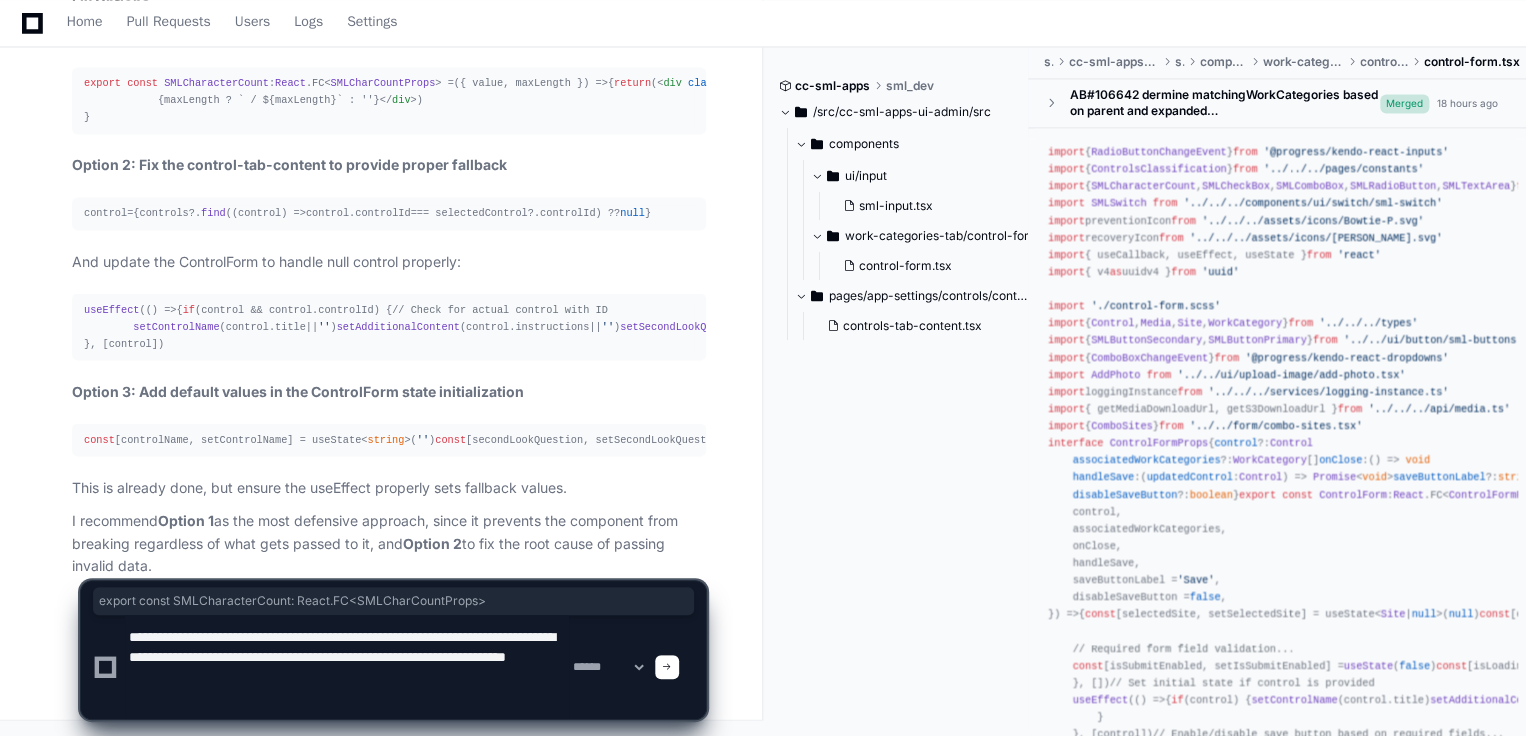type on "**********" 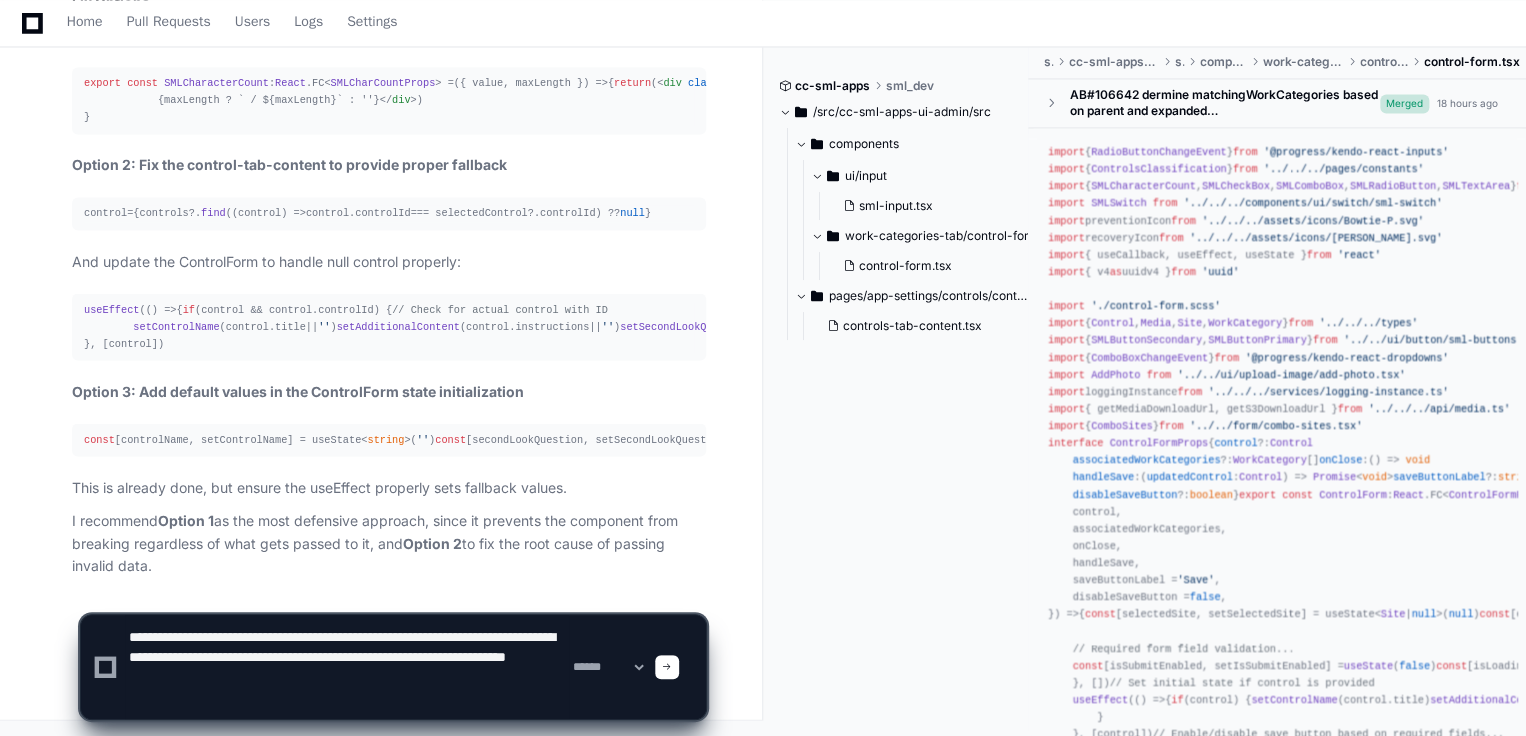 click 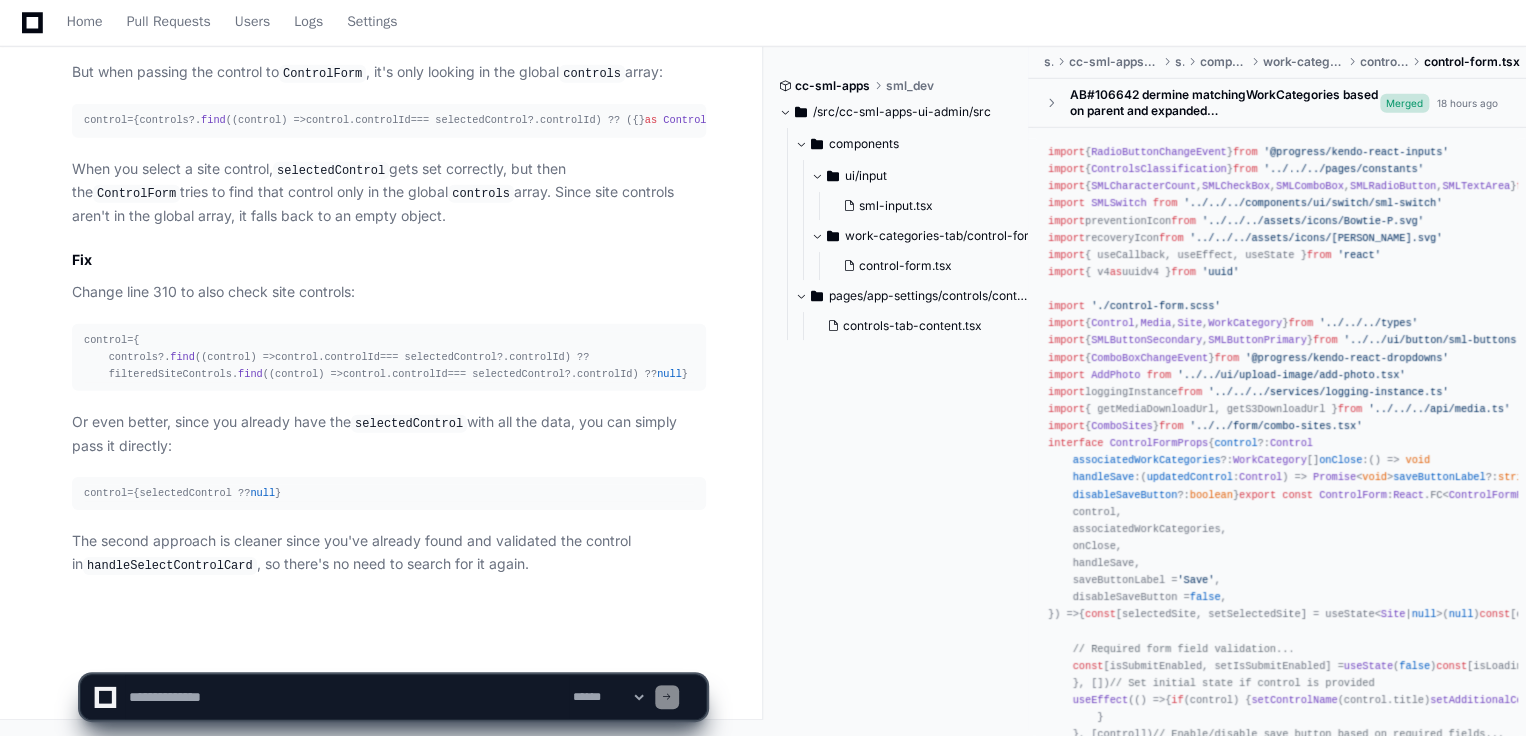 scroll, scrollTop: 3199, scrollLeft: 0, axis: vertical 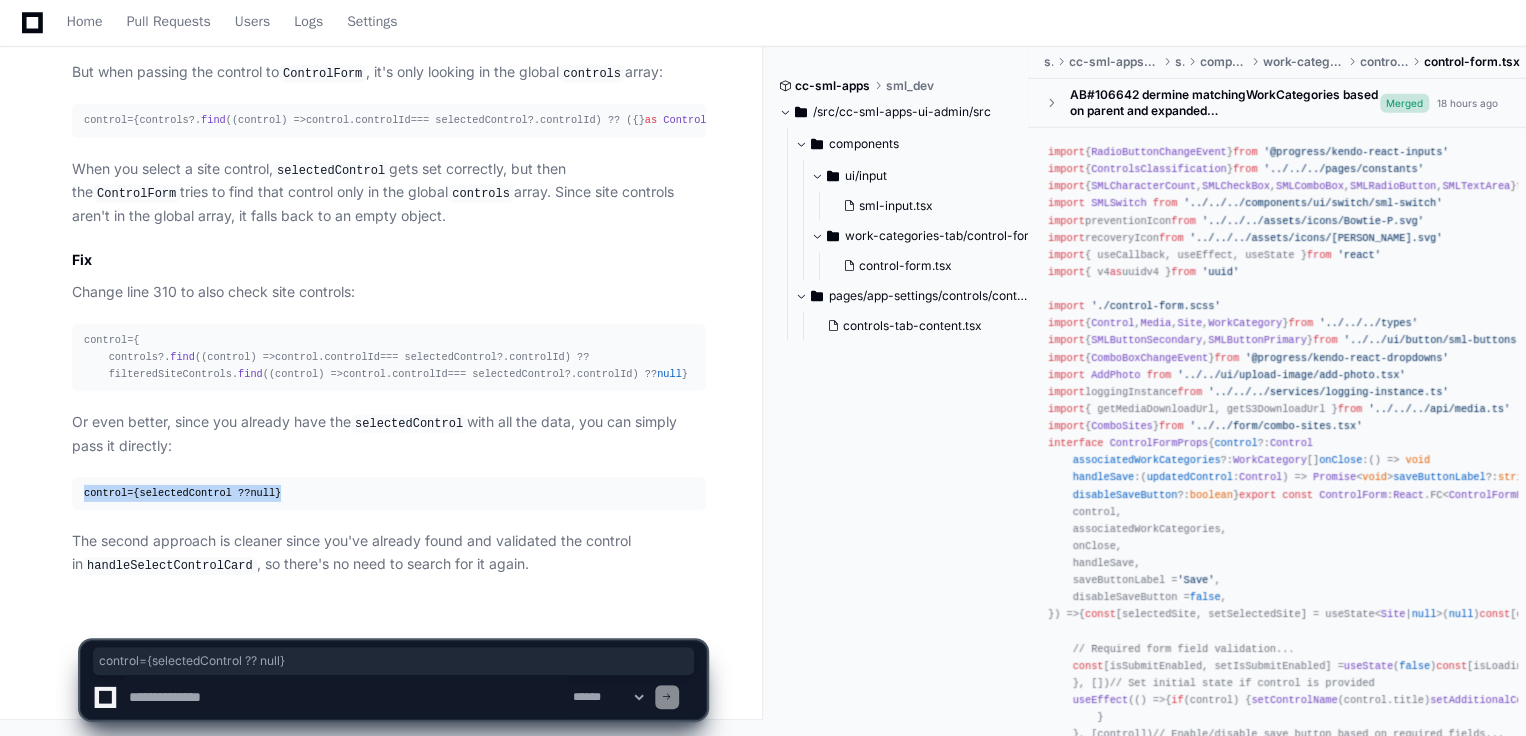 drag, startPoint x: 274, startPoint y: 492, endPoint x: 85, endPoint y: 503, distance: 189.31984 